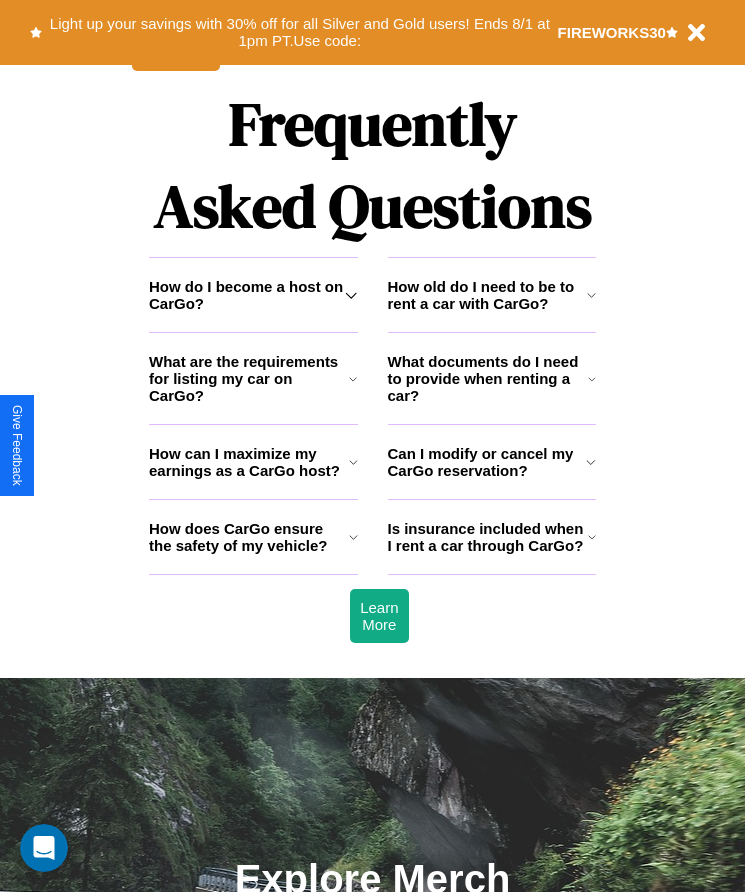 scroll, scrollTop: 2608, scrollLeft: 0, axis: vertical 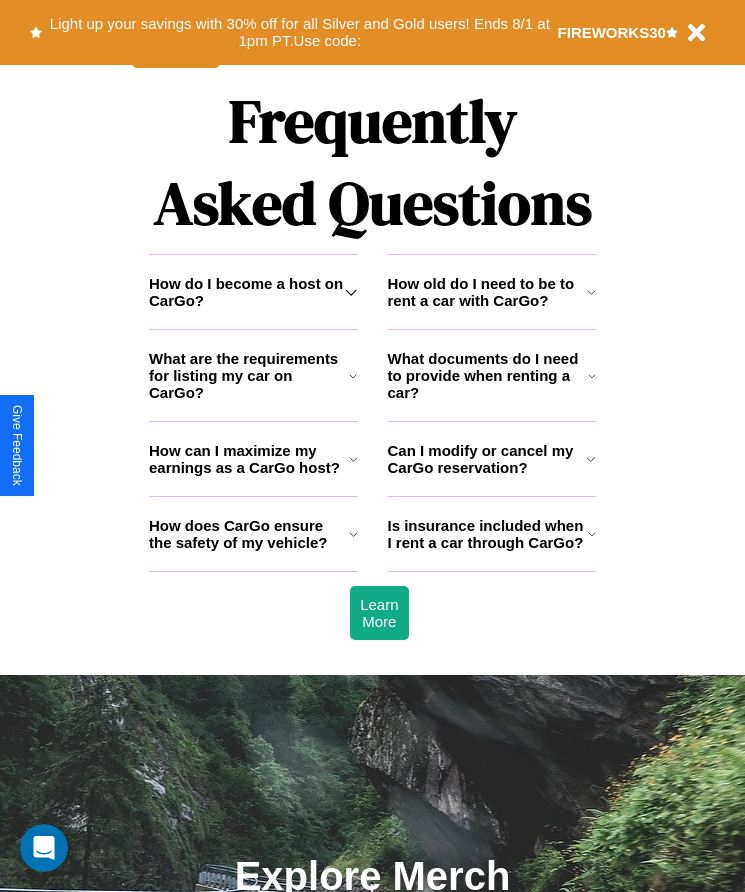click on "What documents do I need to provide when renting a car?" at bounding box center (488, 375) 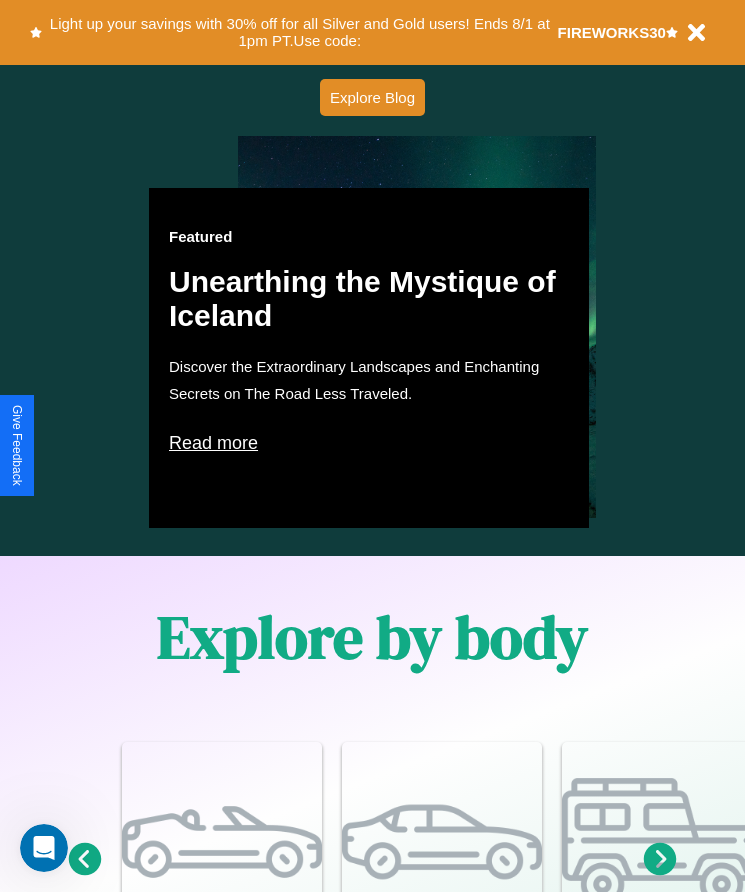 scroll, scrollTop: 1147, scrollLeft: 0, axis: vertical 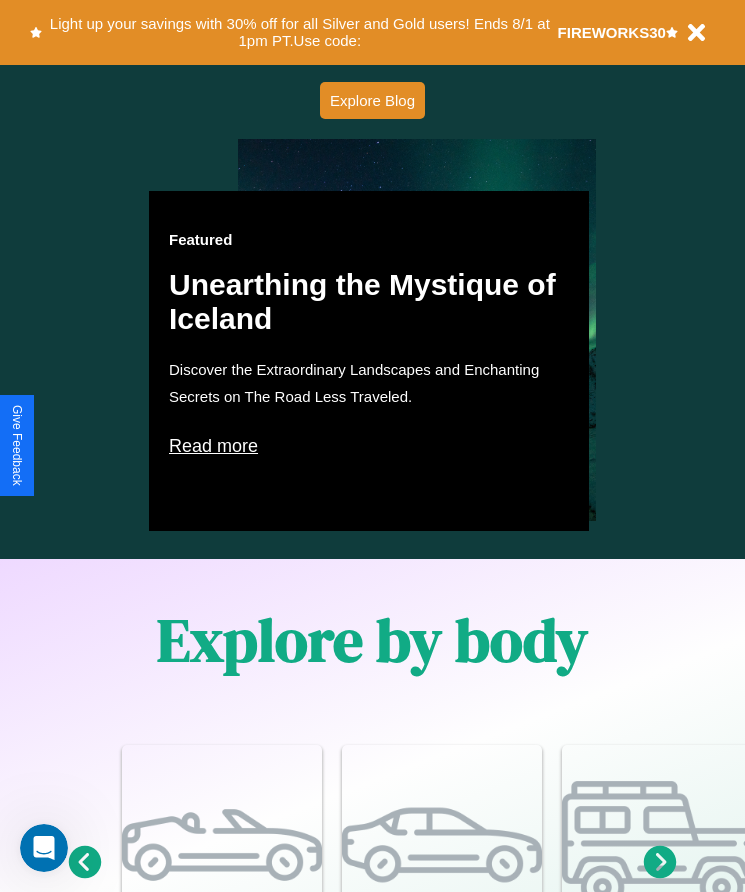 click on "Read more" at bounding box center [369, 446] 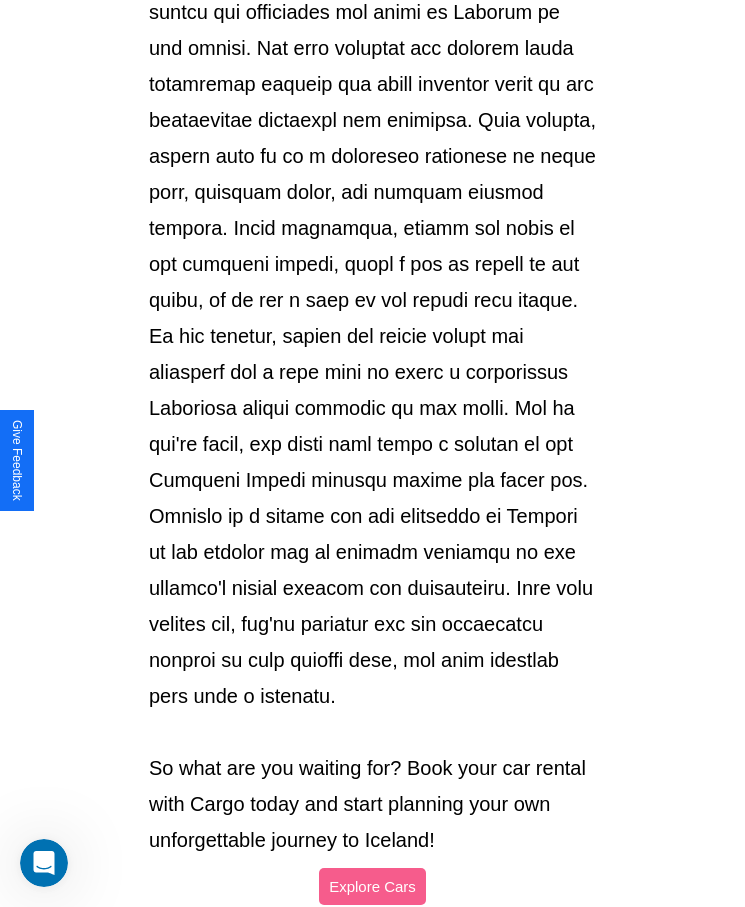 scroll, scrollTop: 2113, scrollLeft: 0, axis: vertical 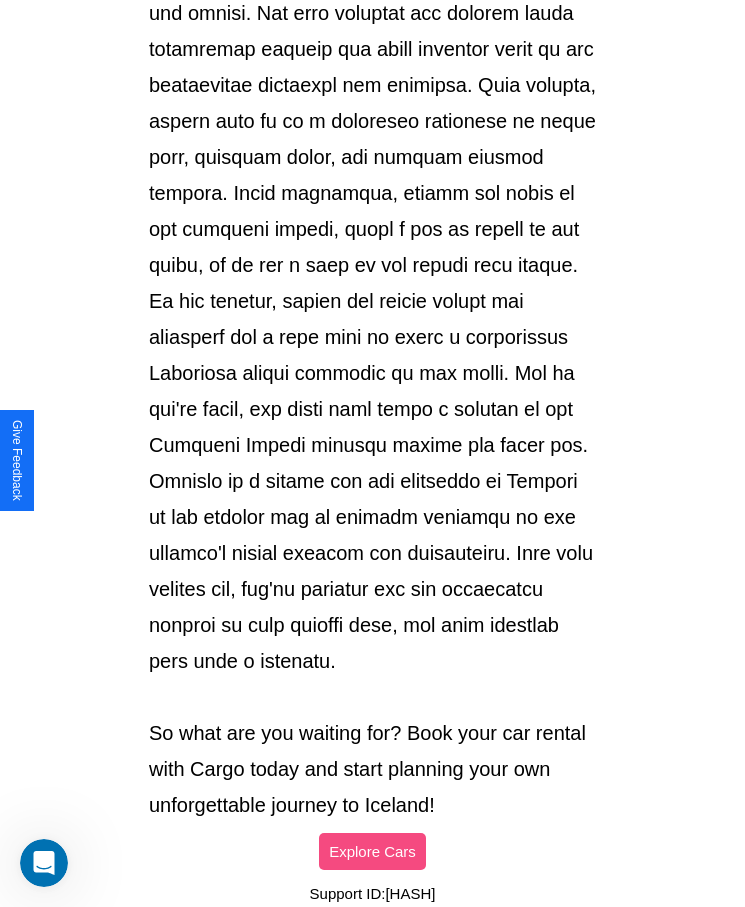 click on "Explore Cars" at bounding box center [372, 851] 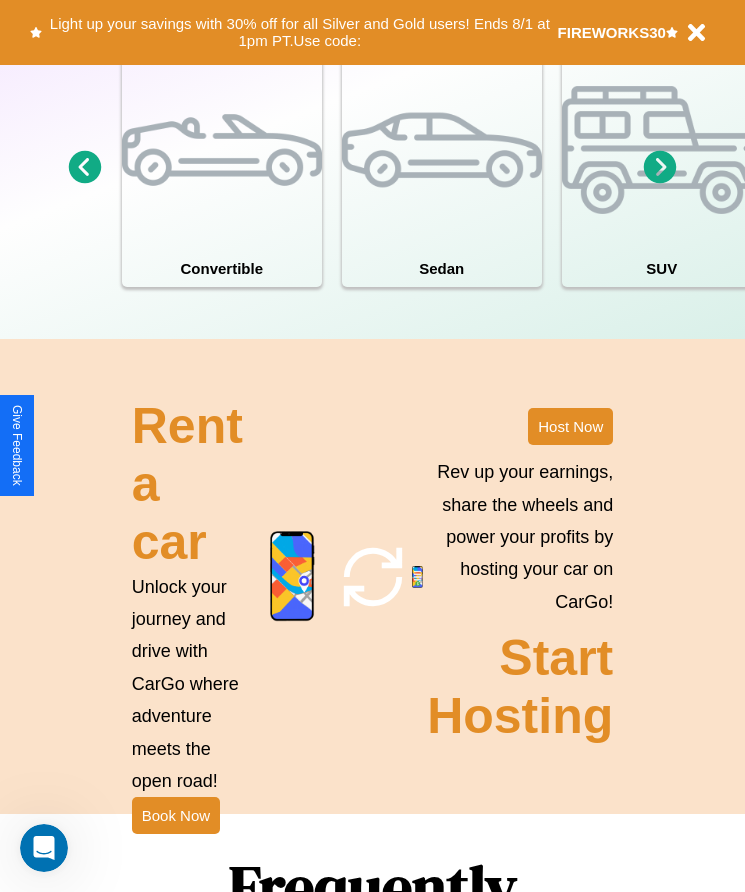 scroll, scrollTop: 1855, scrollLeft: 0, axis: vertical 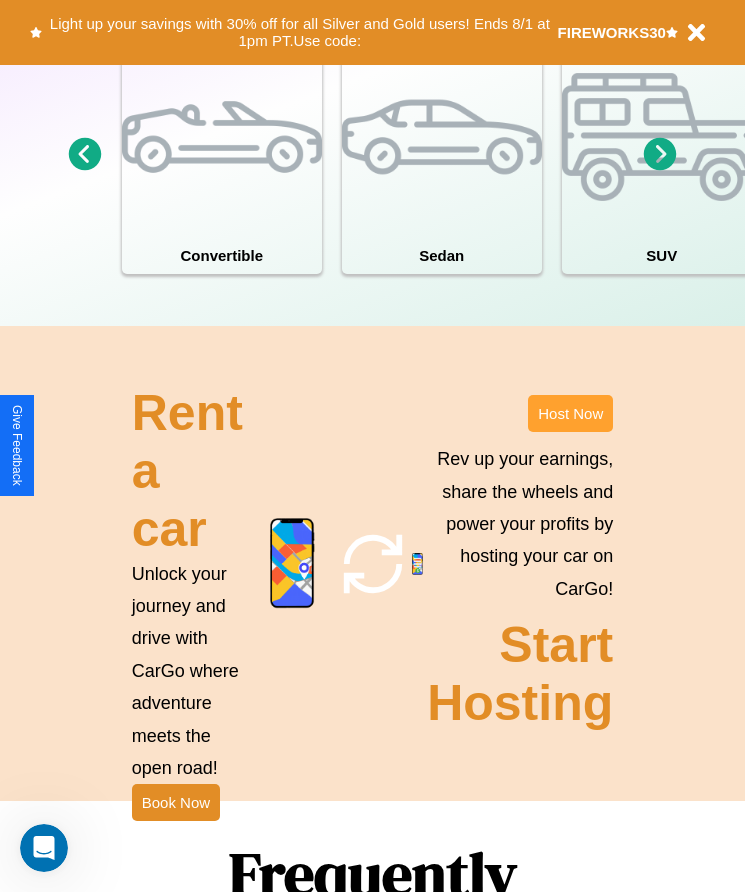 click on "Host Now" at bounding box center (570, 413) 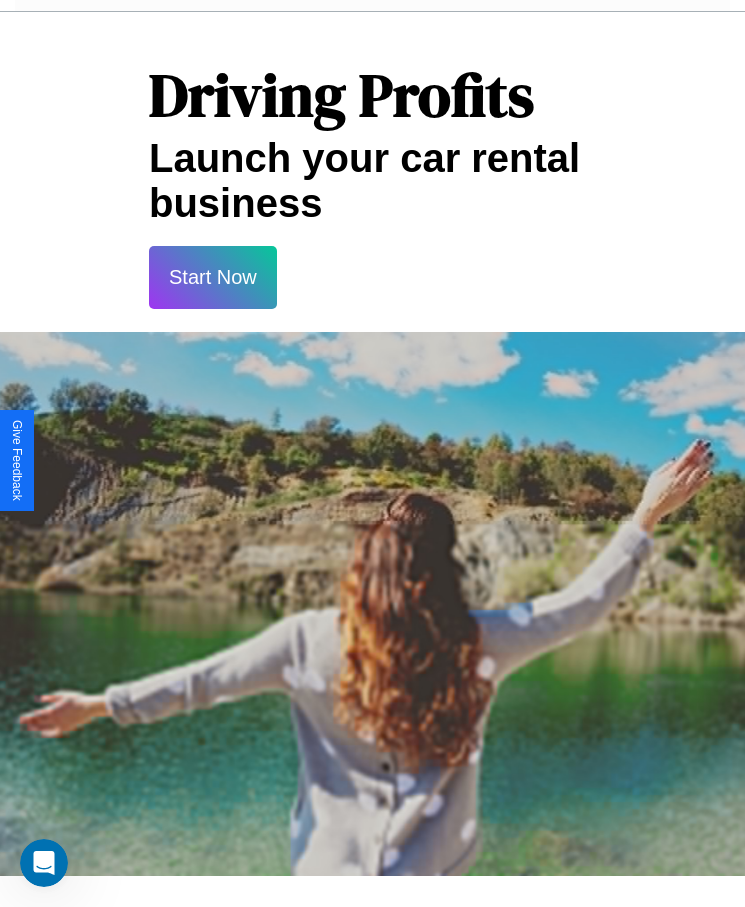 scroll, scrollTop: 0, scrollLeft: 0, axis: both 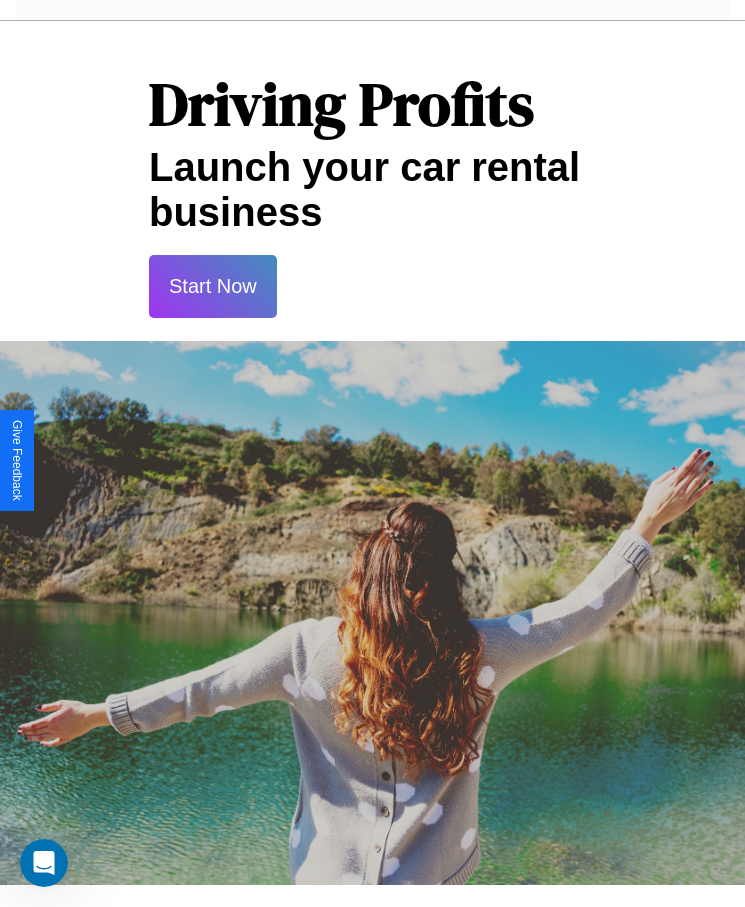 click on "Start Now" at bounding box center (213, 286) 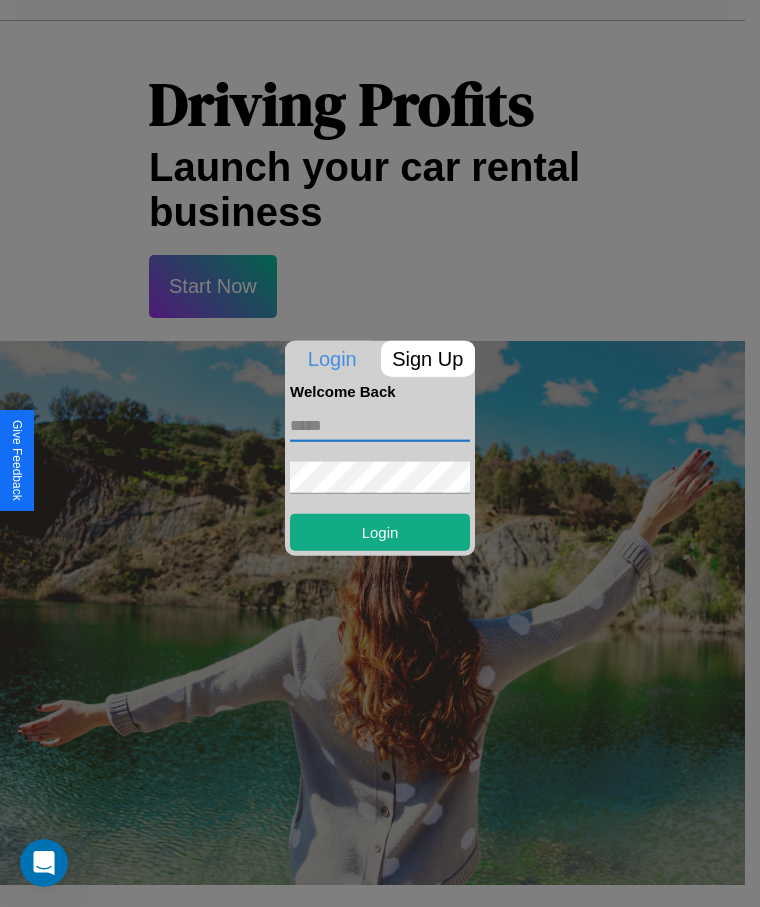 click at bounding box center (380, 425) 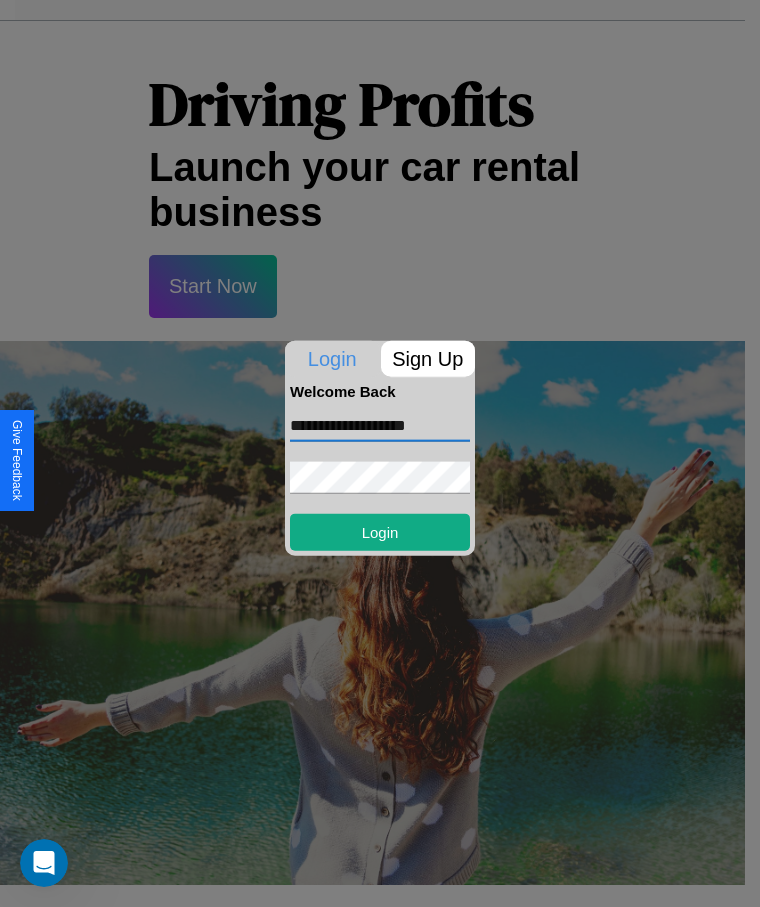 type on "**********" 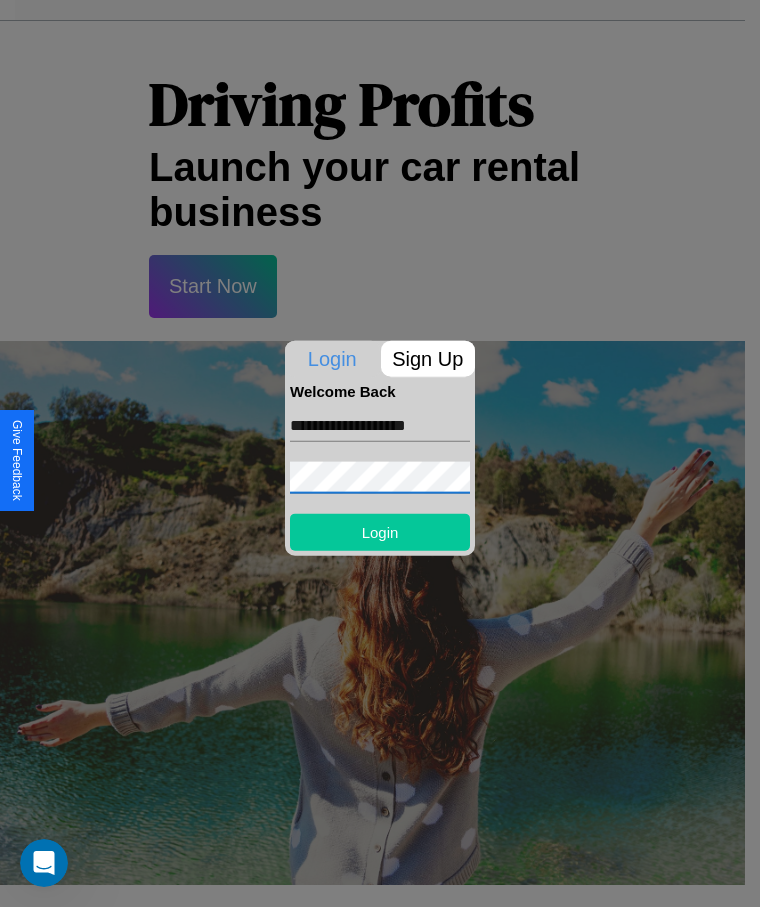 click on "Login" at bounding box center (380, 531) 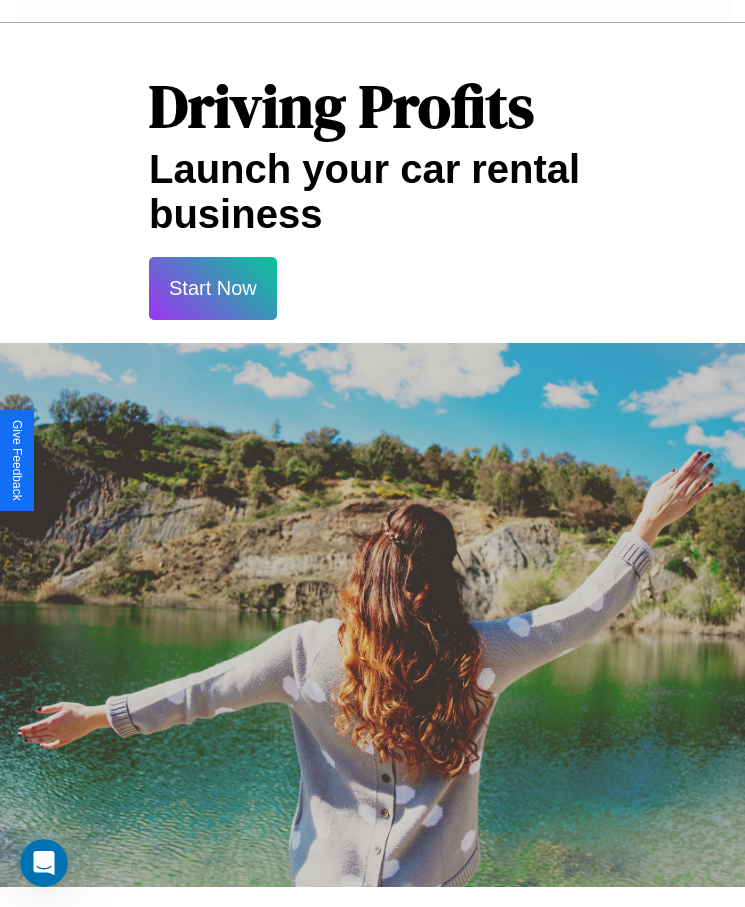 scroll, scrollTop: 0, scrollLeft: 0, axis: both 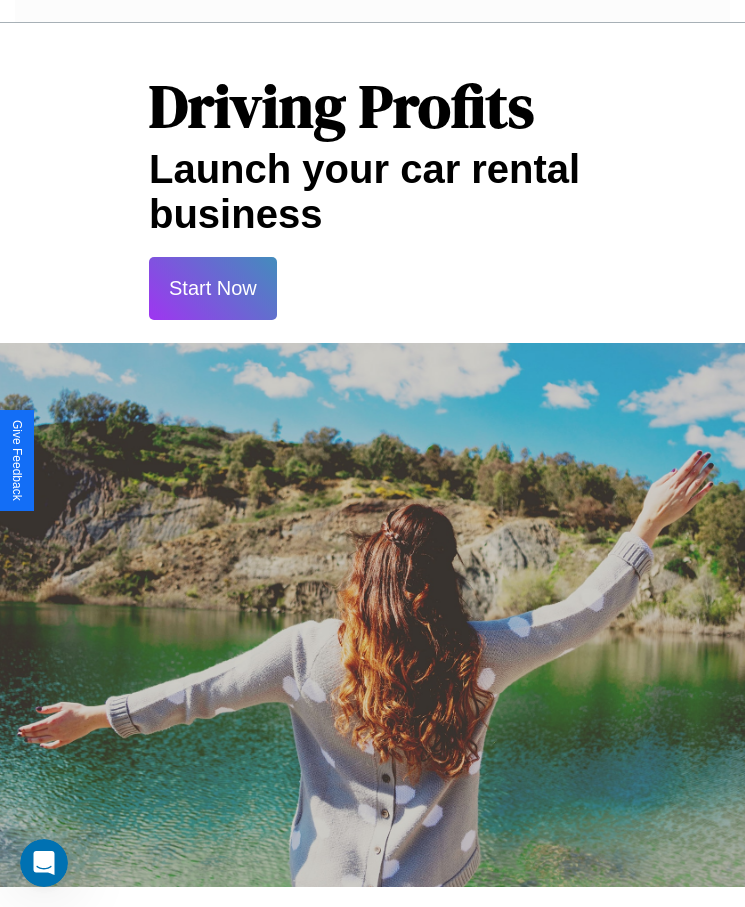 click on "Start Now" at bounding box center [213, 288] 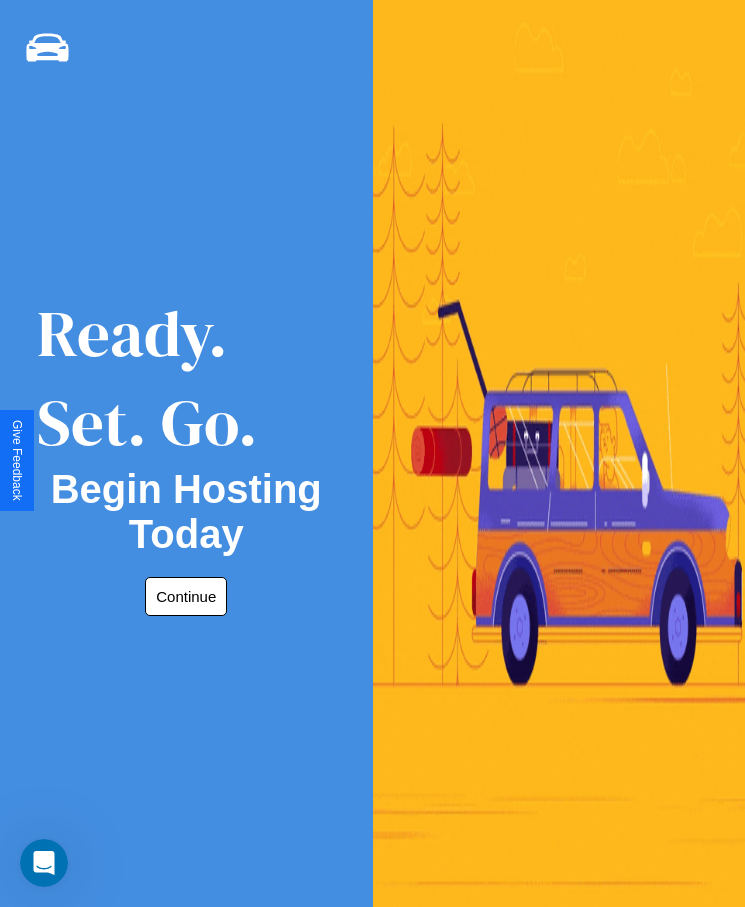 click on "Continue" at bounding box center (186, 596) 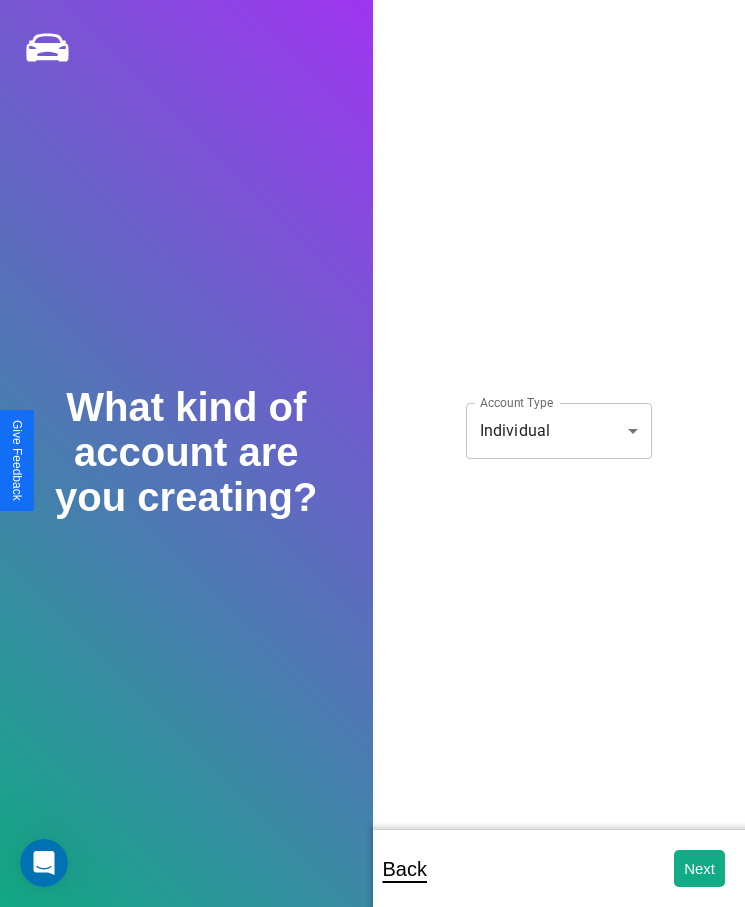 click on "**********" at bounding box center [372, 467] 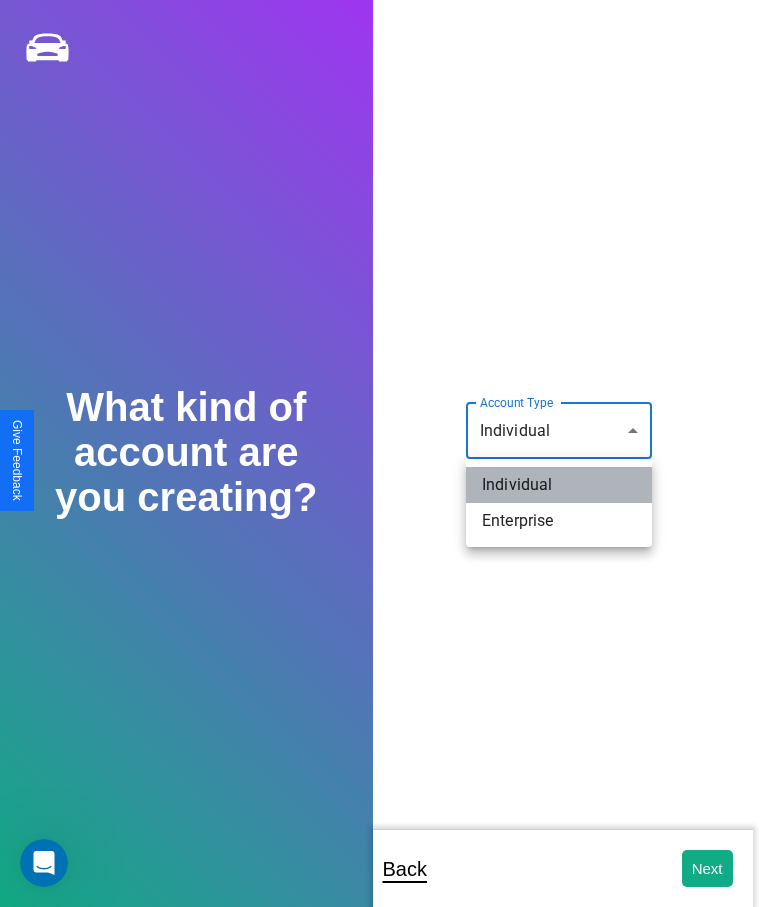 click on "Individual" at bounding box center [559, 485] 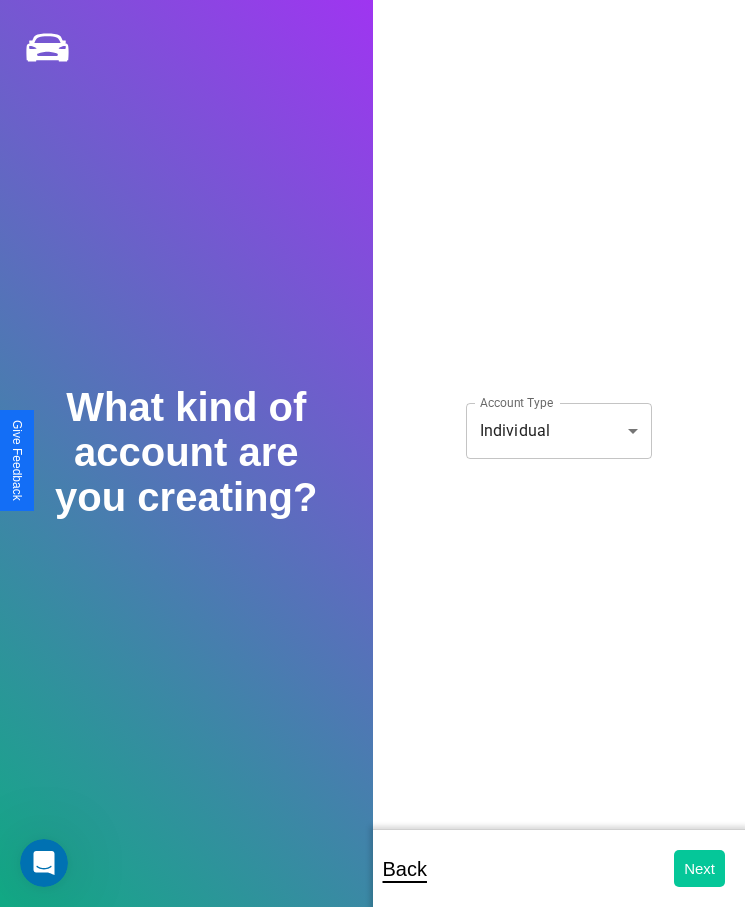 click on "Next" at bounding box center [699, 868] 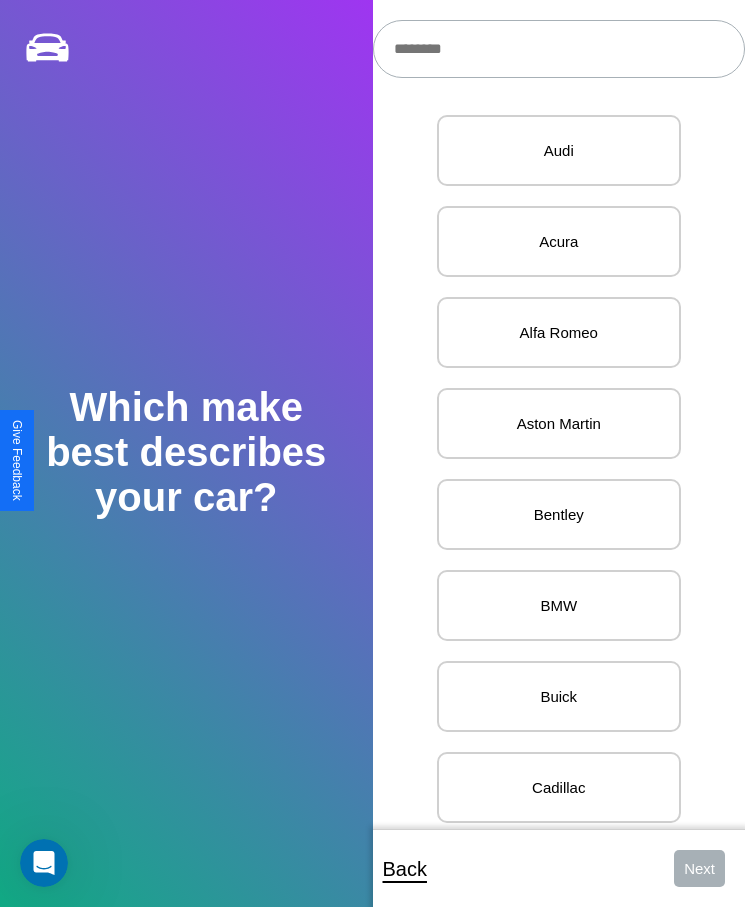 scroll, scrollTop: 27, scrollLeft: 0, axis: vertical 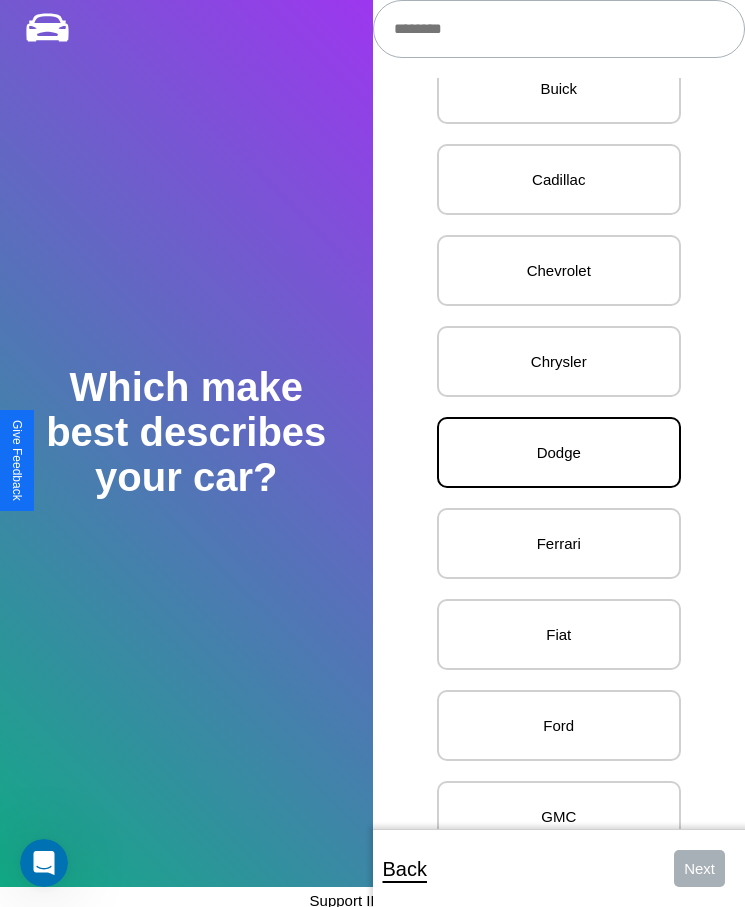 click on "Dodge" at bounding box center (559, 452) 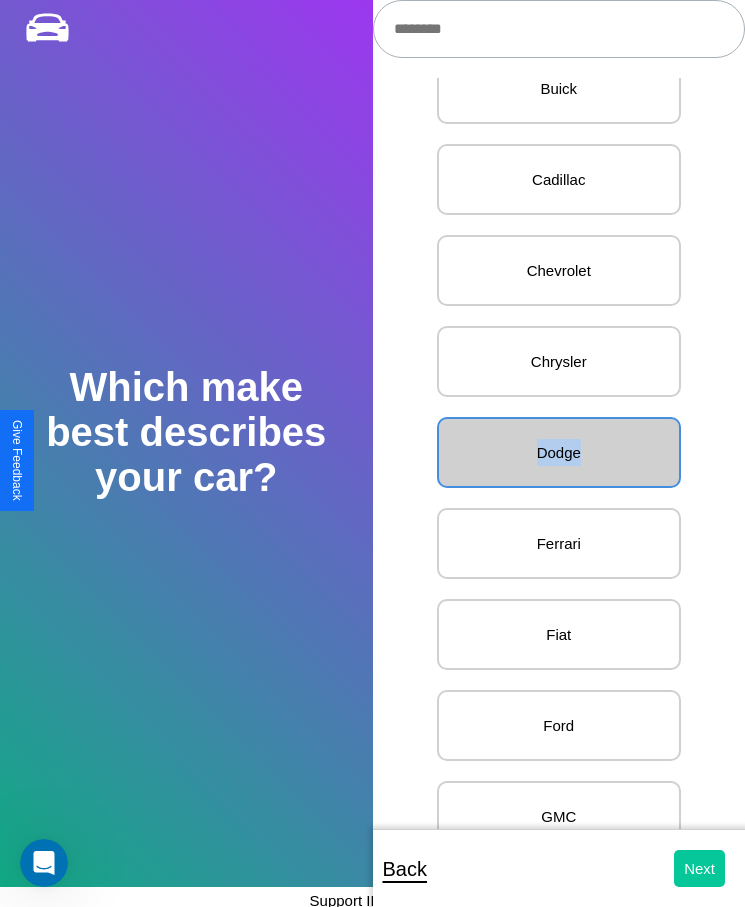 click on "Next" at bounding box center [699, 868] 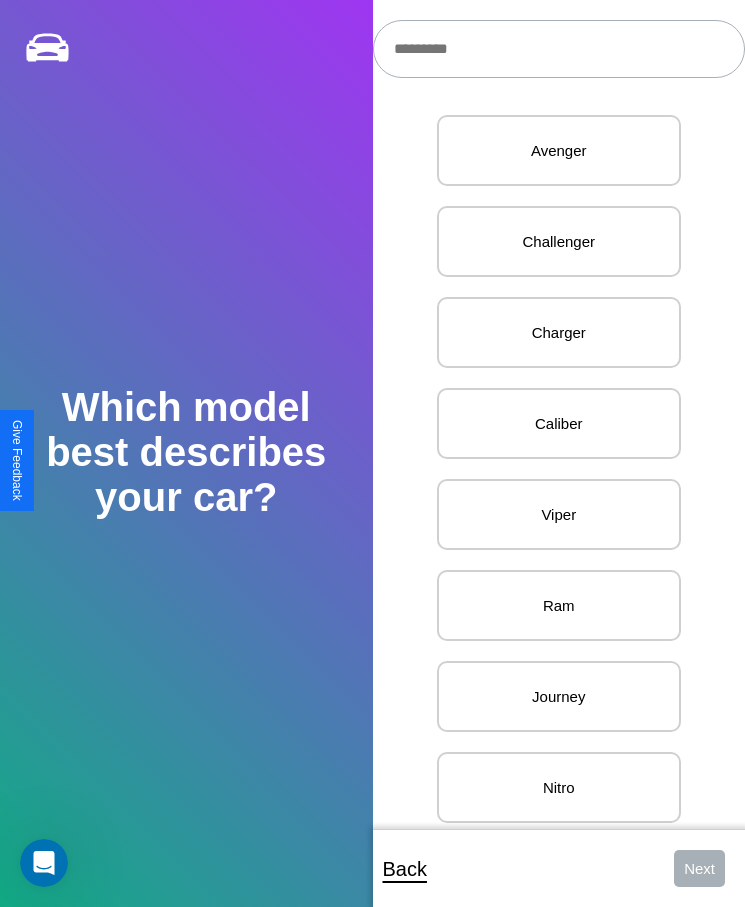 scroll, scrollTop: 27, scrollLeft: 0, axis: vertical 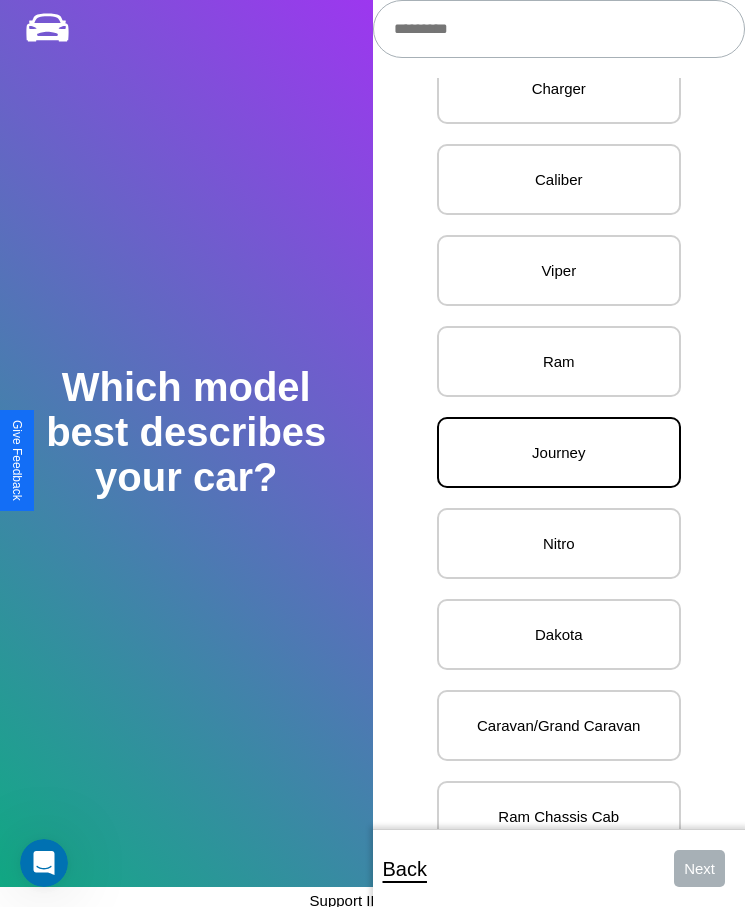 click on "Journey" at bounding box center [559, 452] 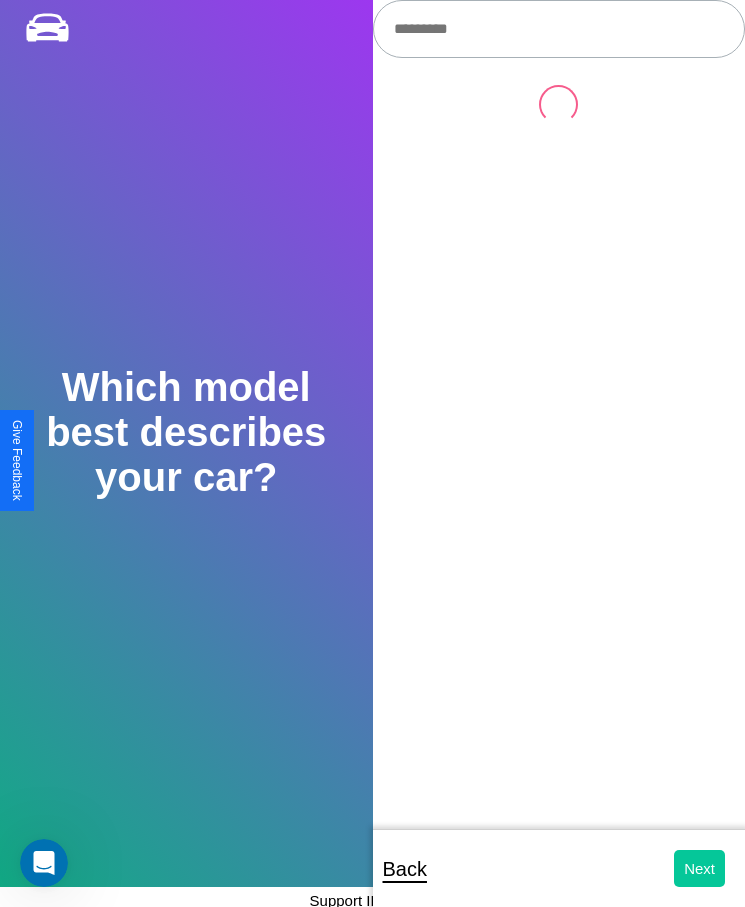 click on "Next" at bounding box center (699, 868) 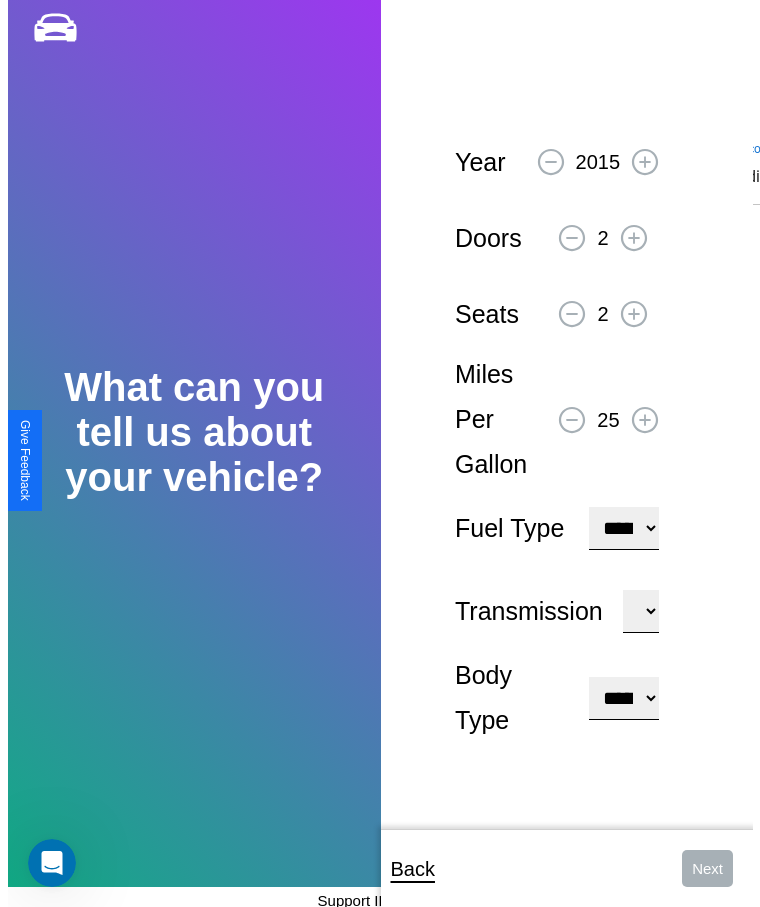 scroll, scrollTop: 0, scrollLeft: 0, axis: both 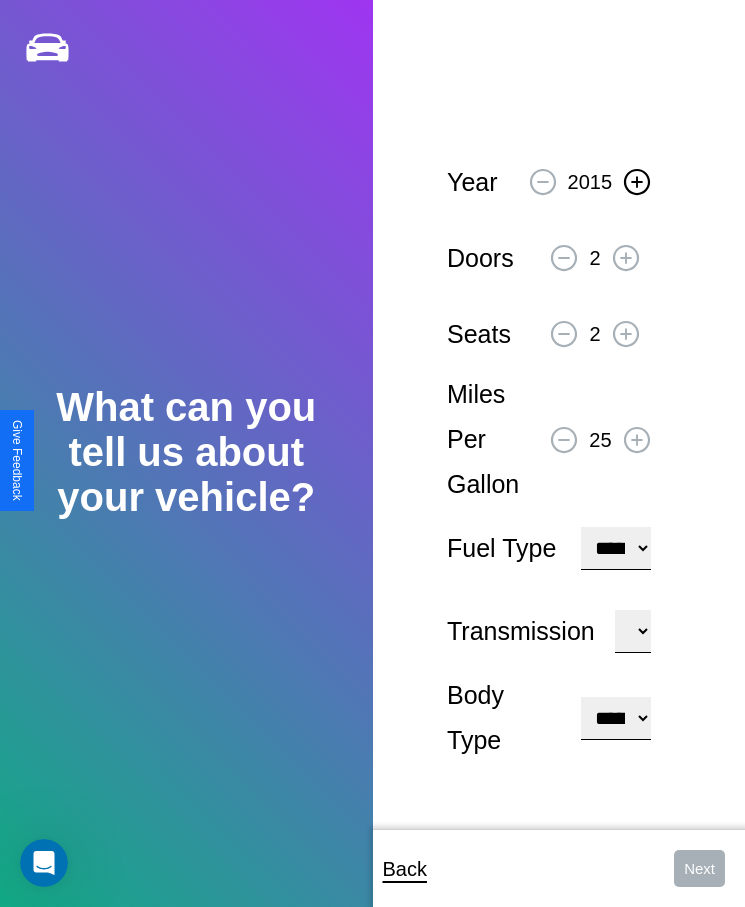 click 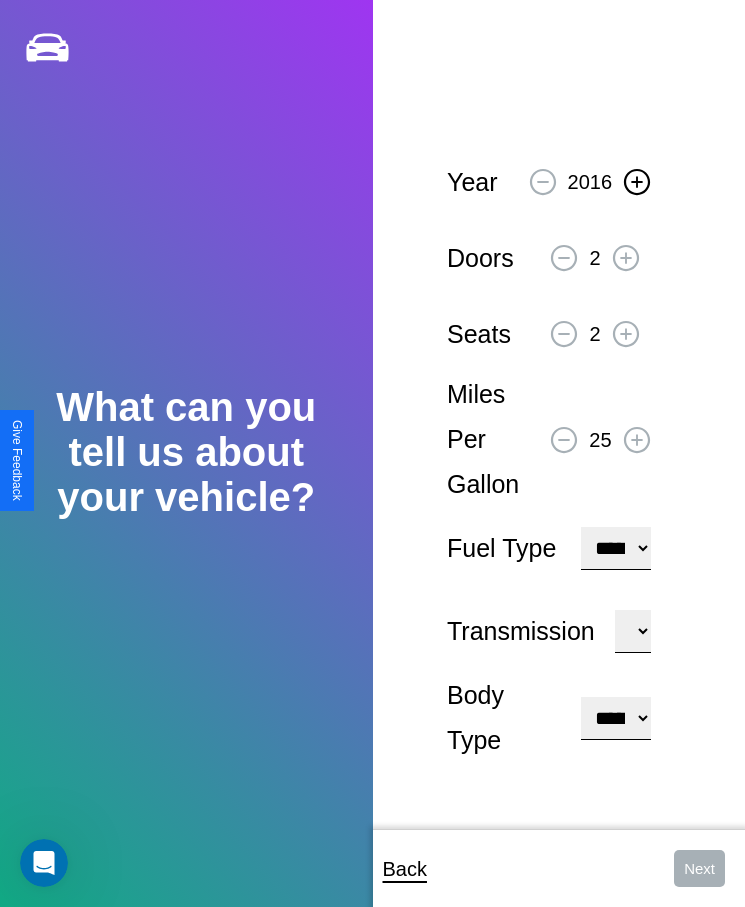 click 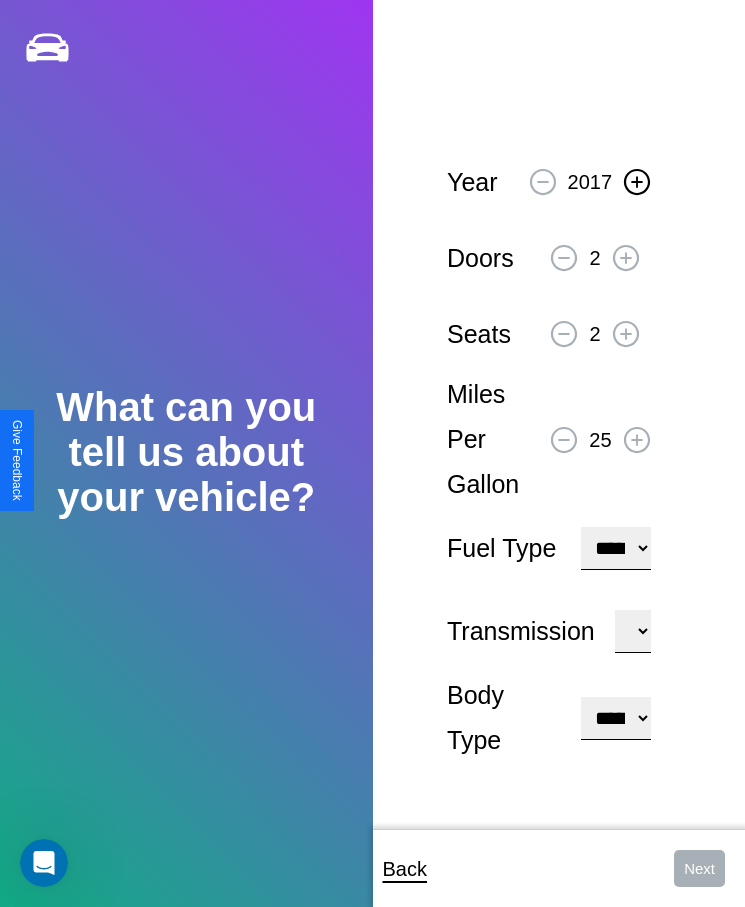 click 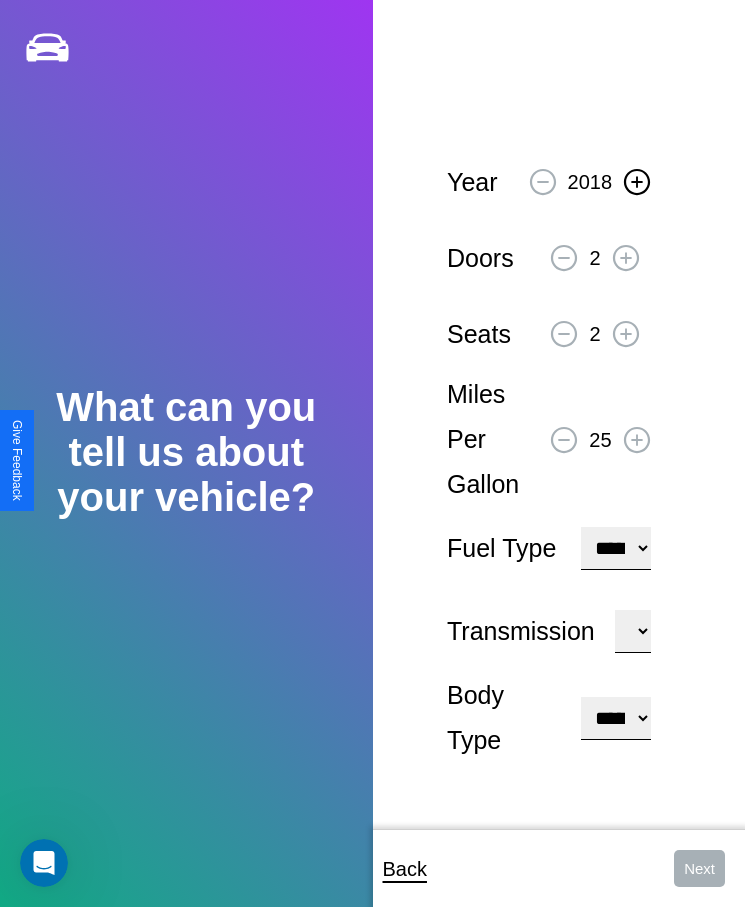 click 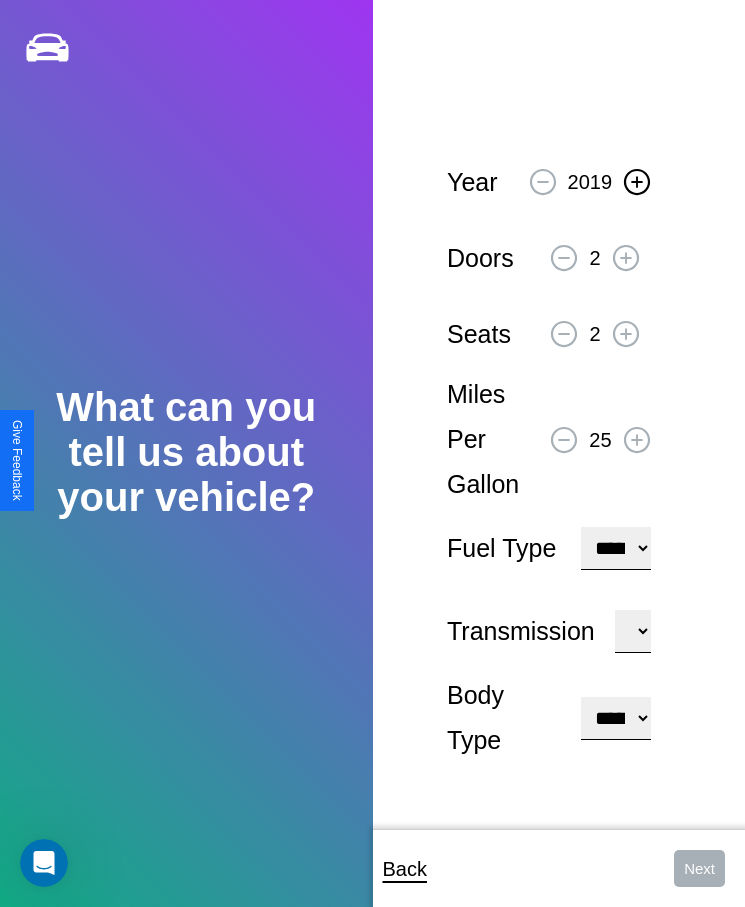 click 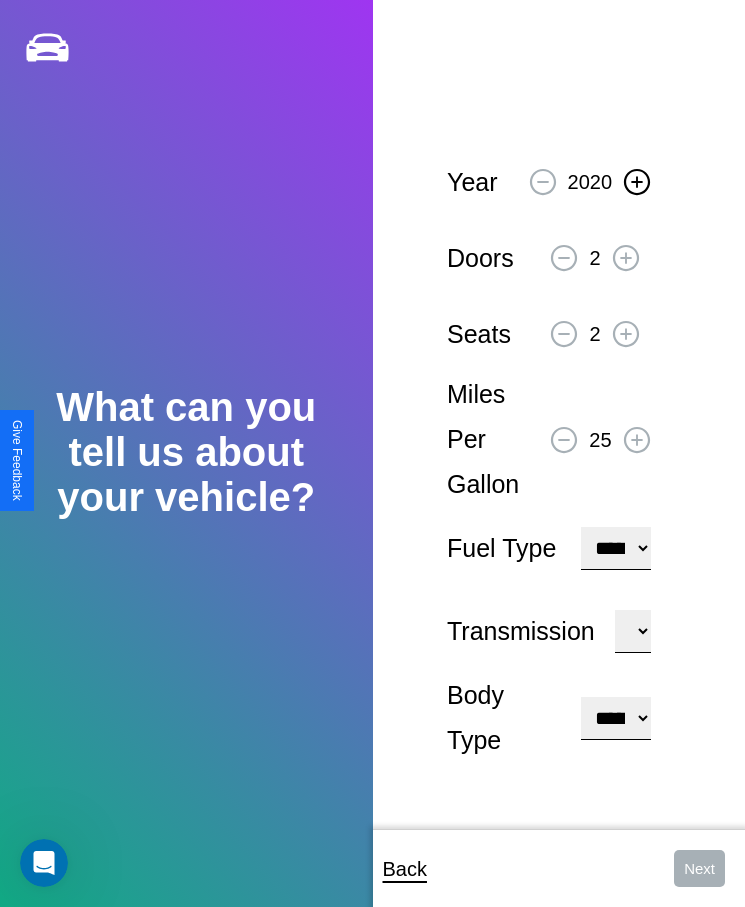 click 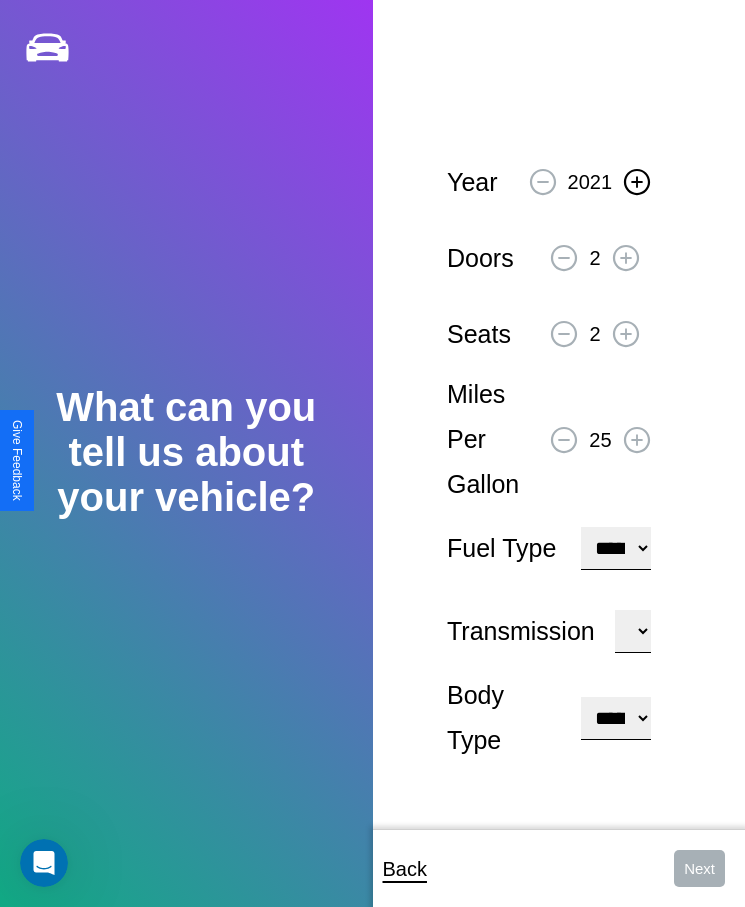 click 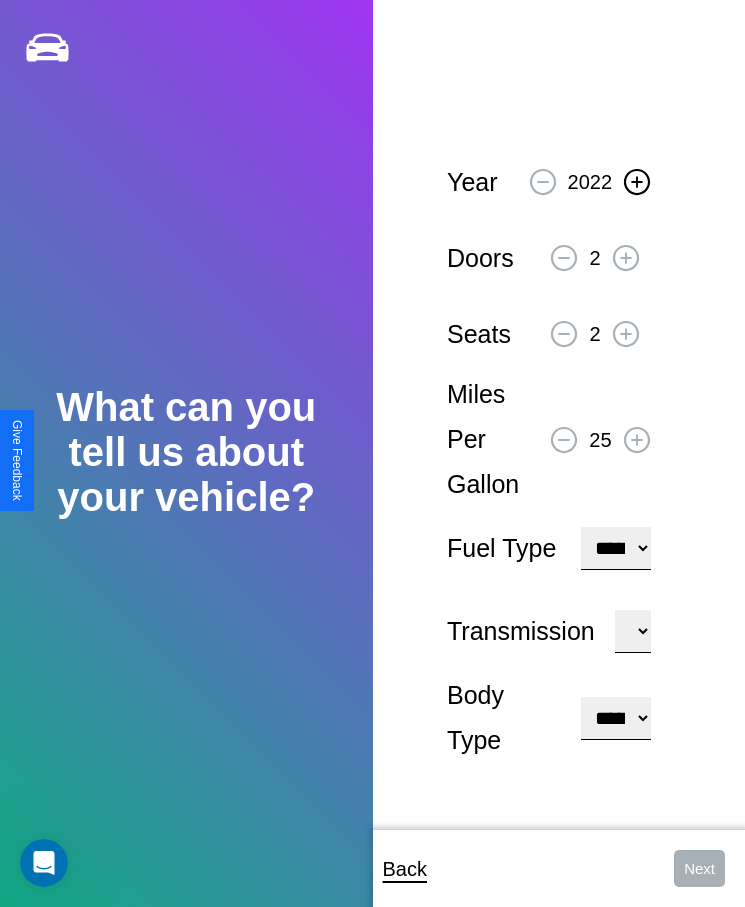 click 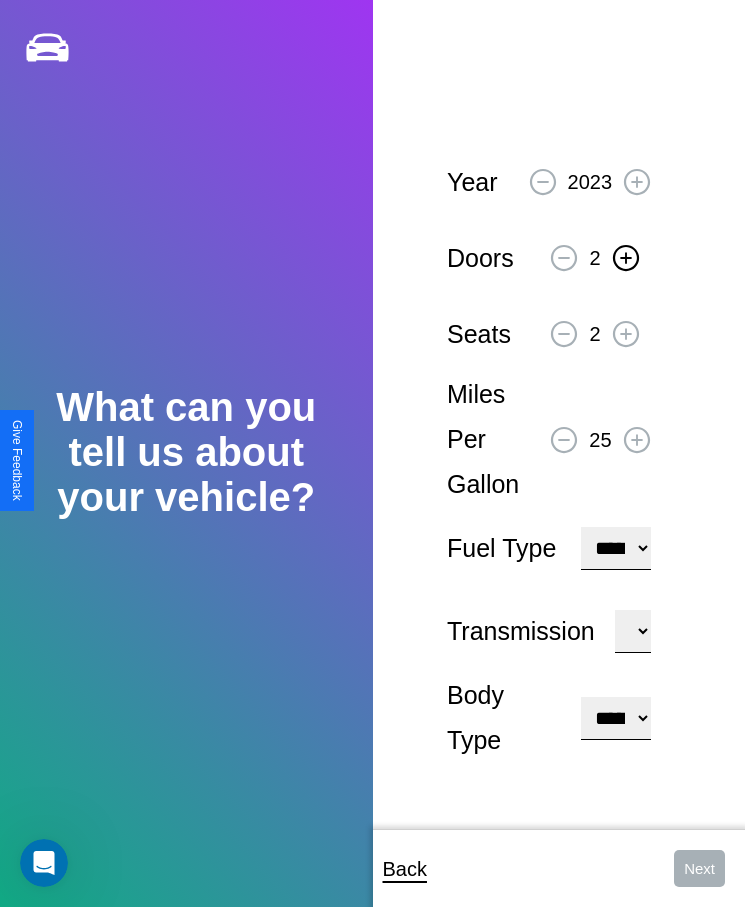 click 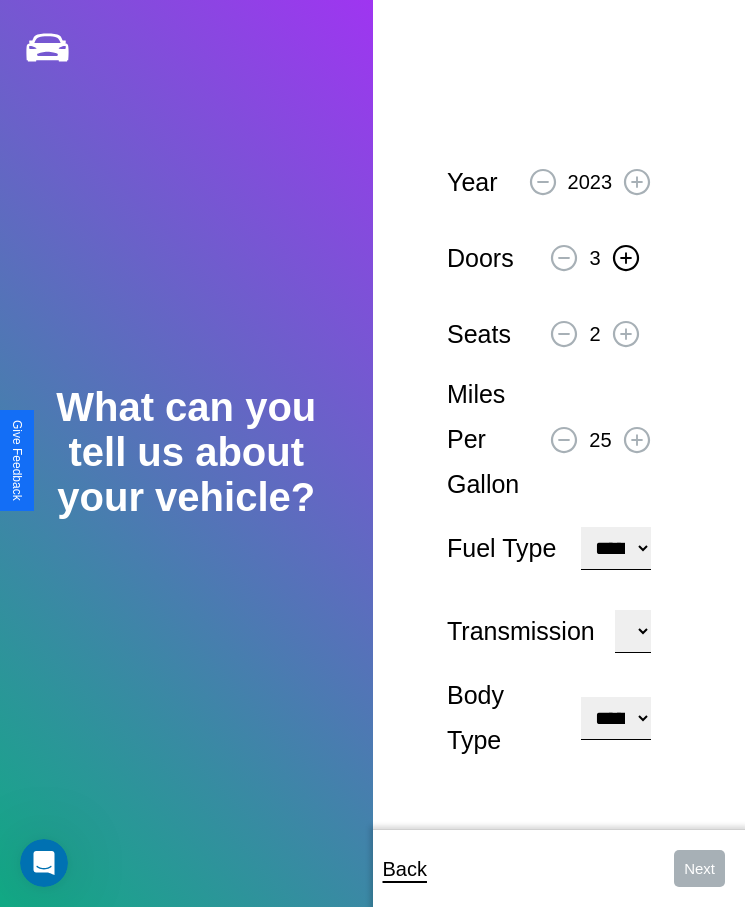 click 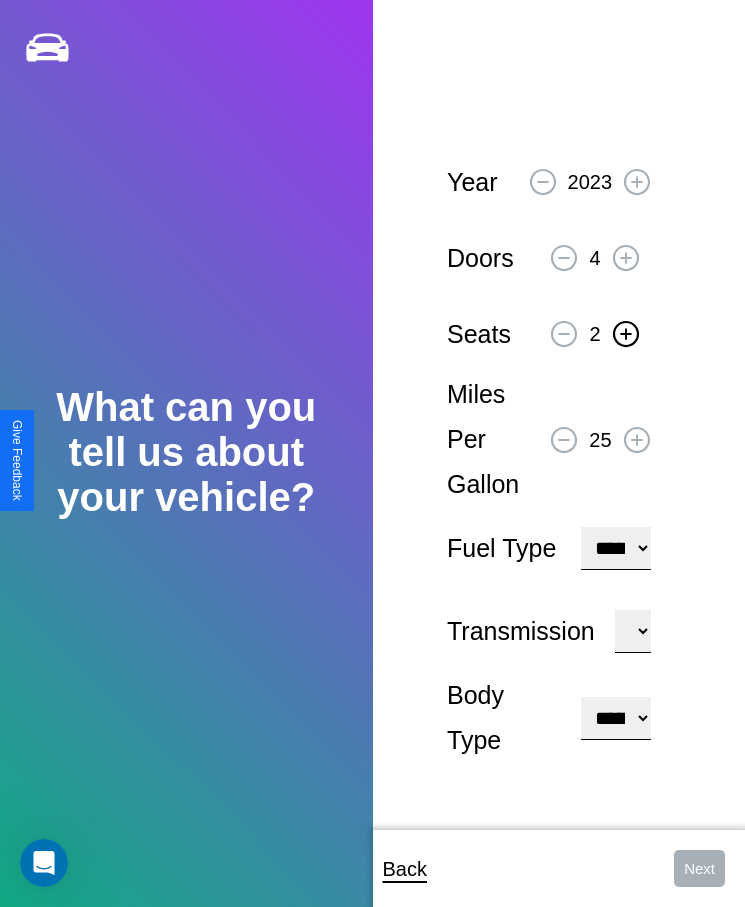 click 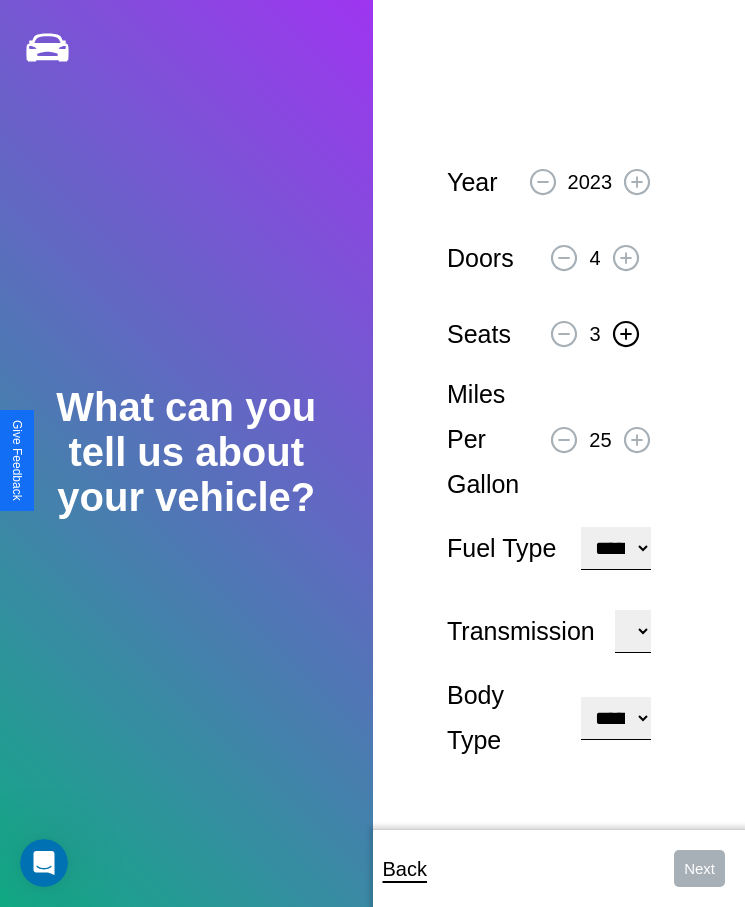 click 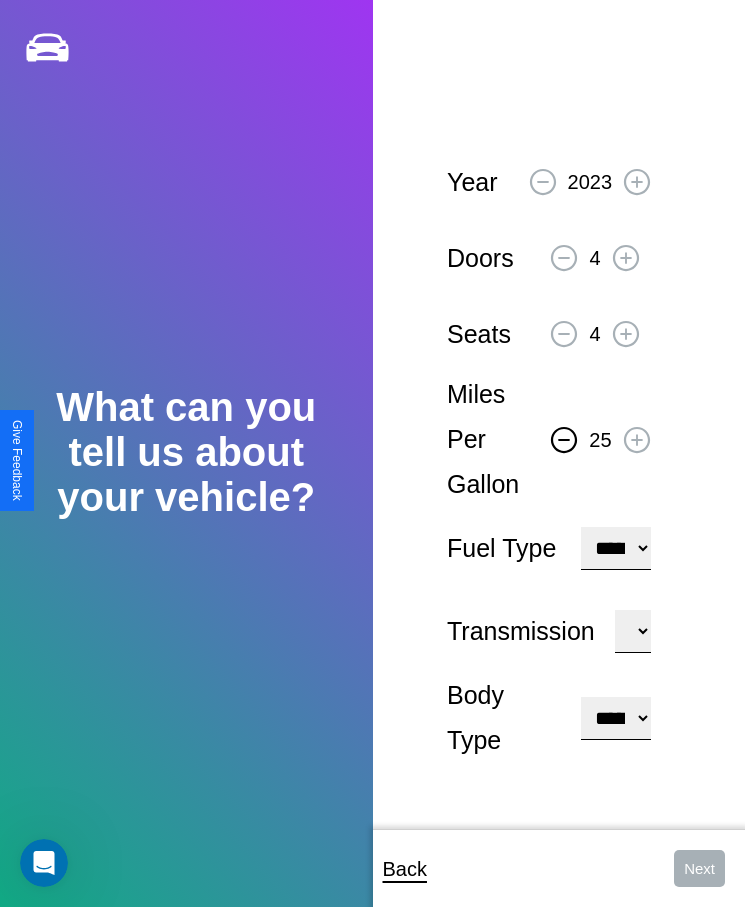 click 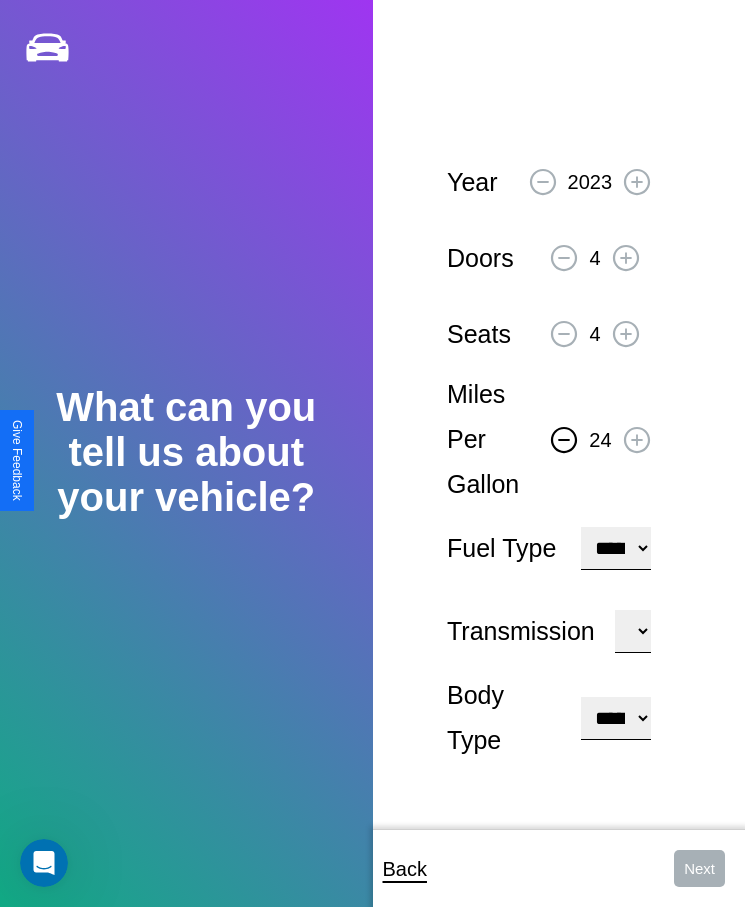 click 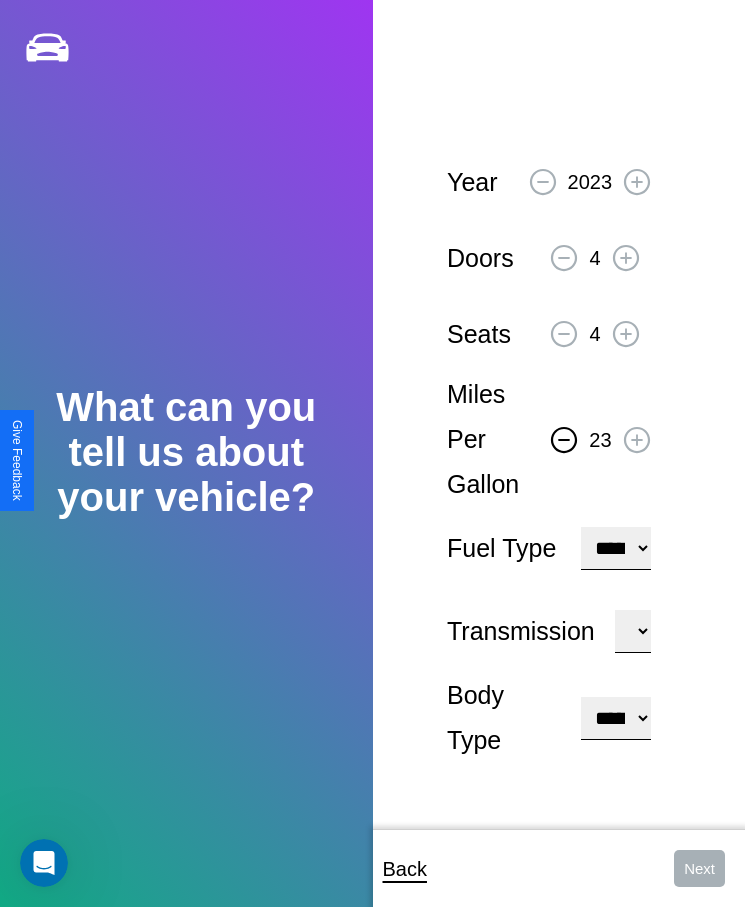 click 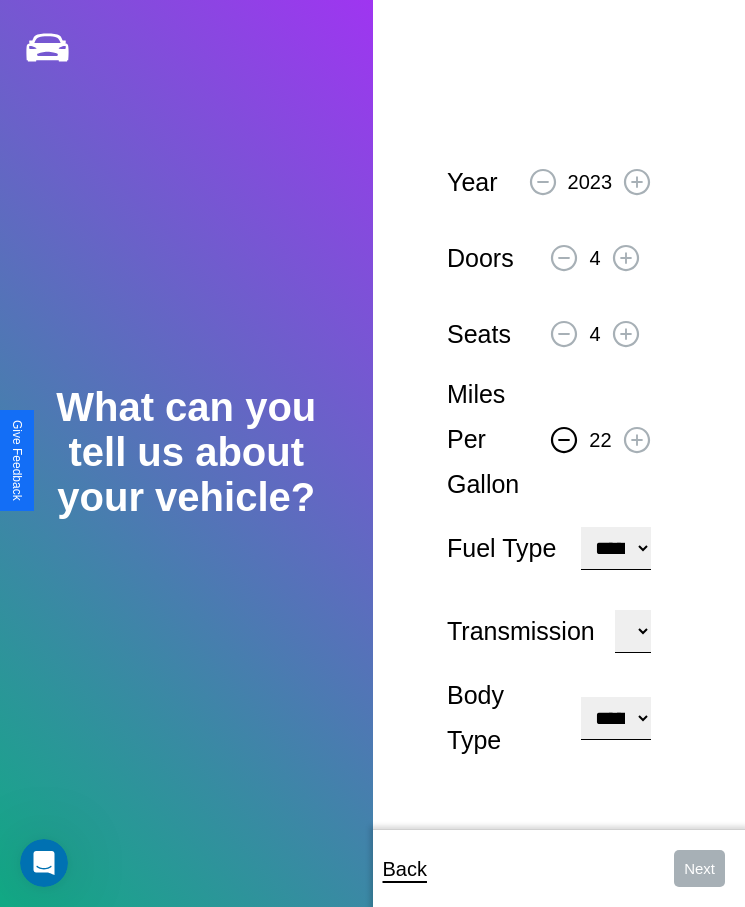 click 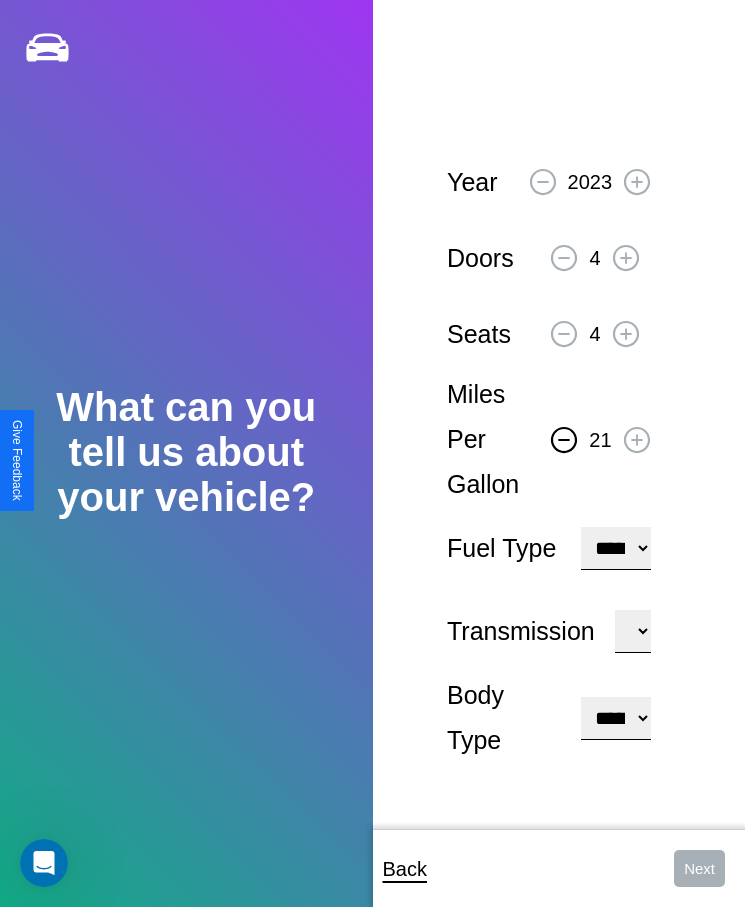 click 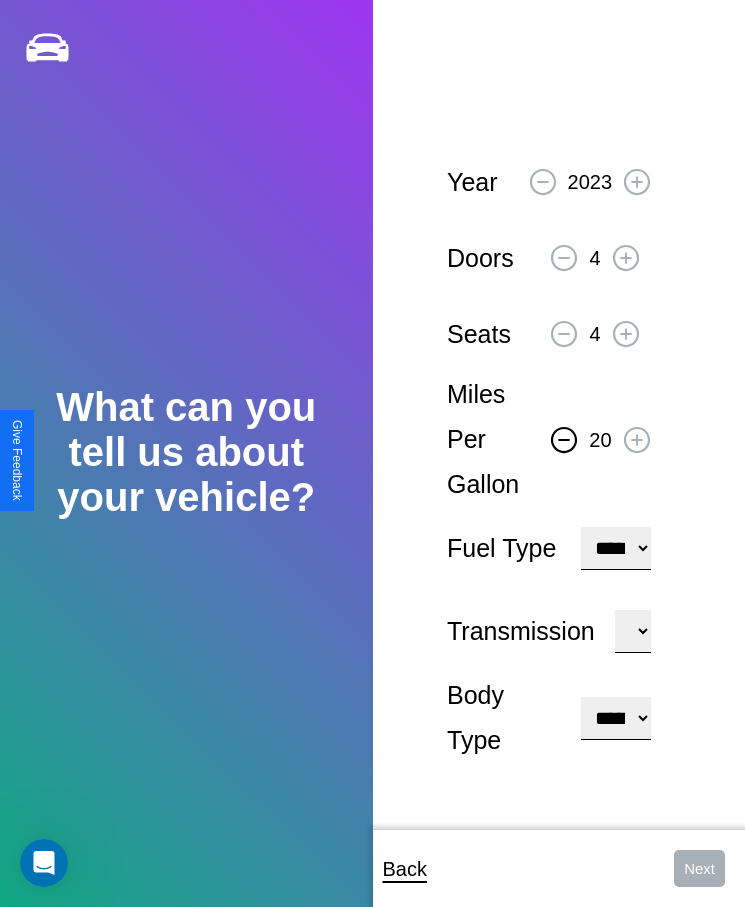 click on "**********" at bounding box center (615, 548) 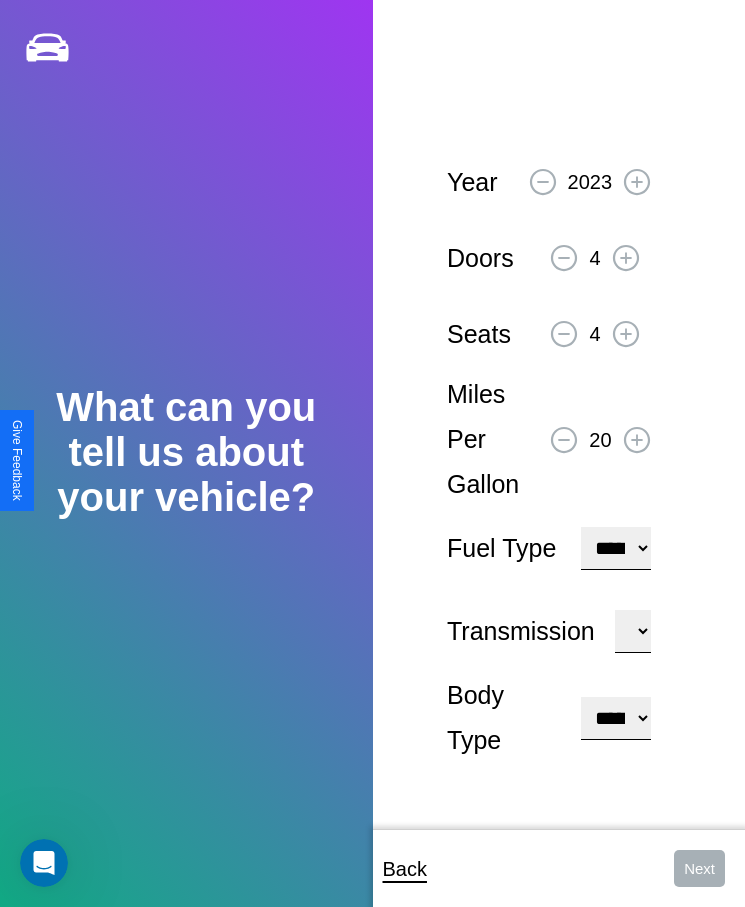 select on "********" 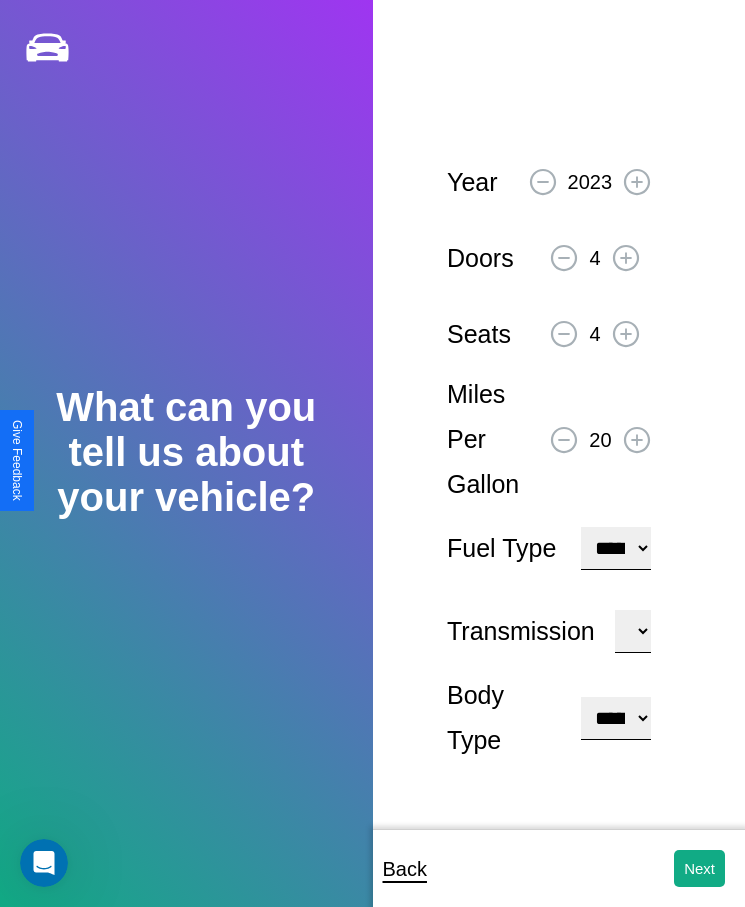 click on "**********" at bounding box center [615, 718] 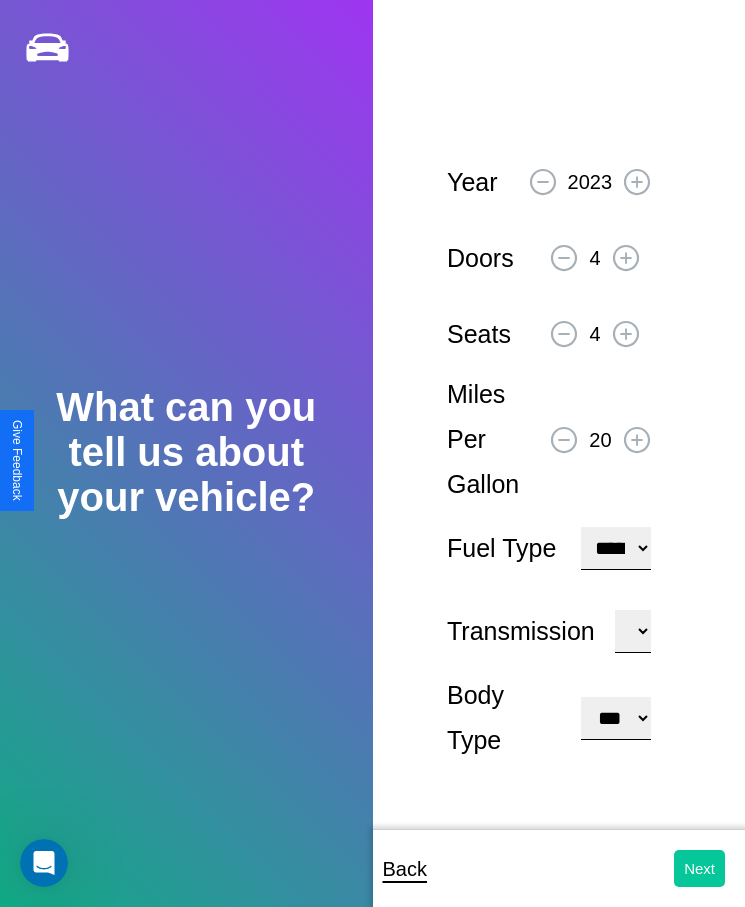 click on "Next" at bounding box center (699, 868) 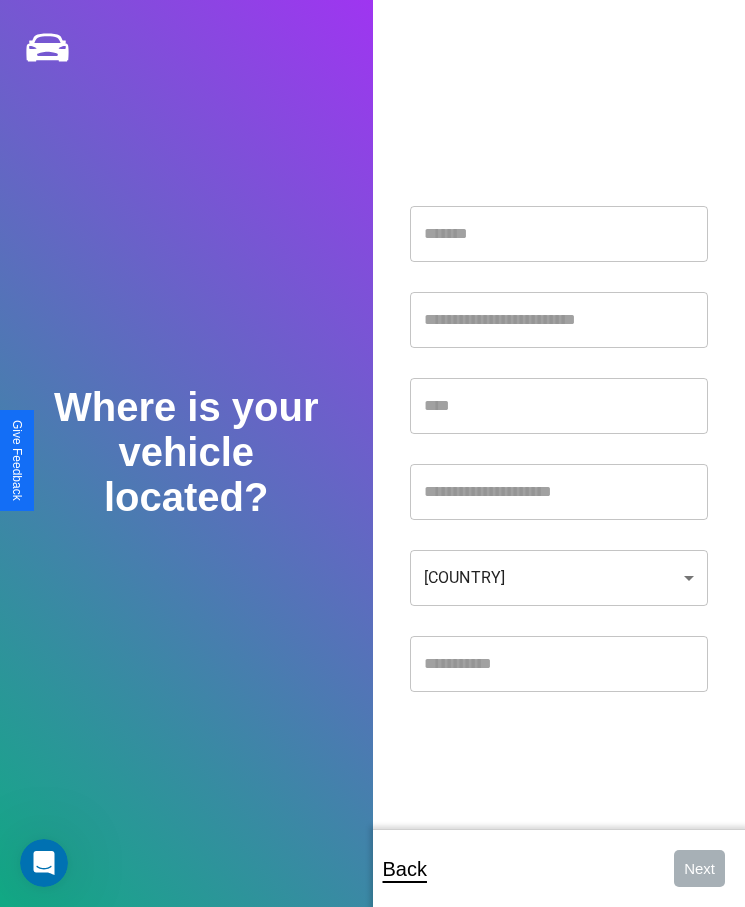 click at bounding box center (559, 234) 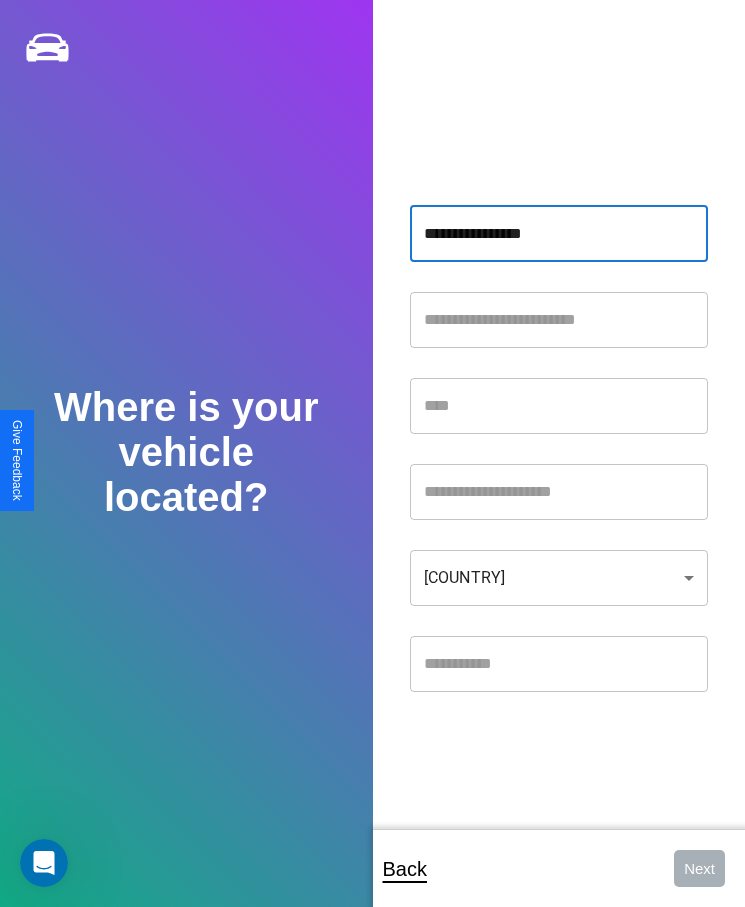 type on "**********" 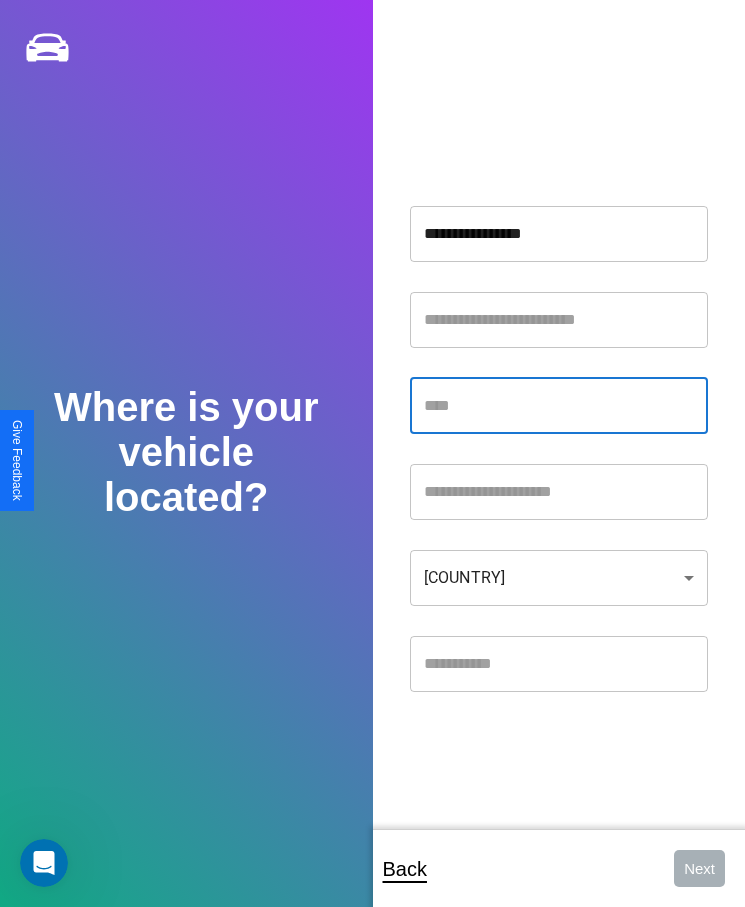 click at bounding box center [559, 406] 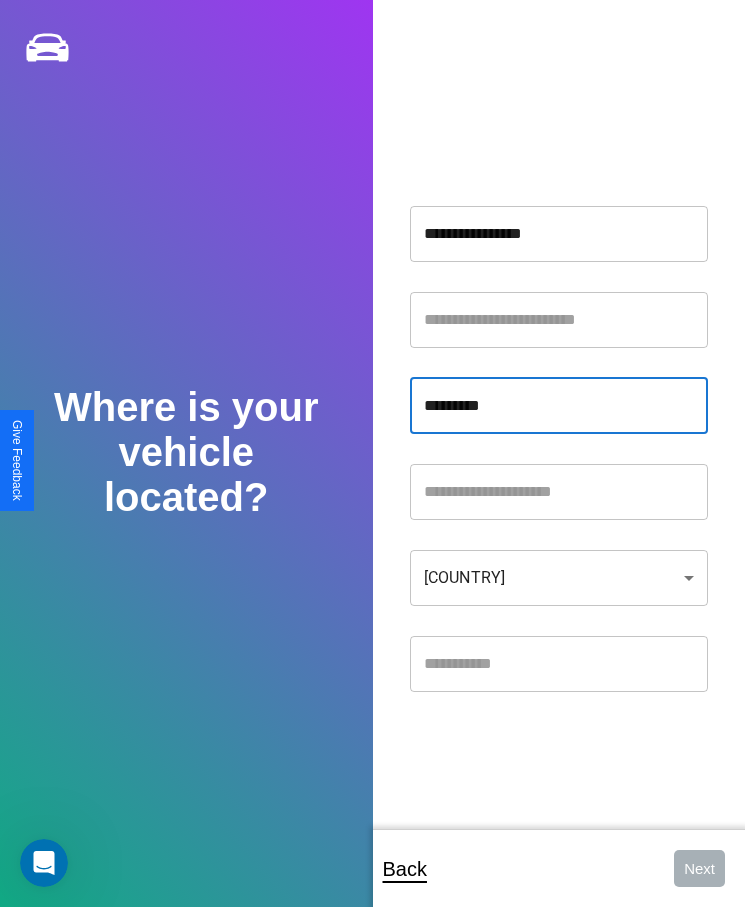 type on "*********" 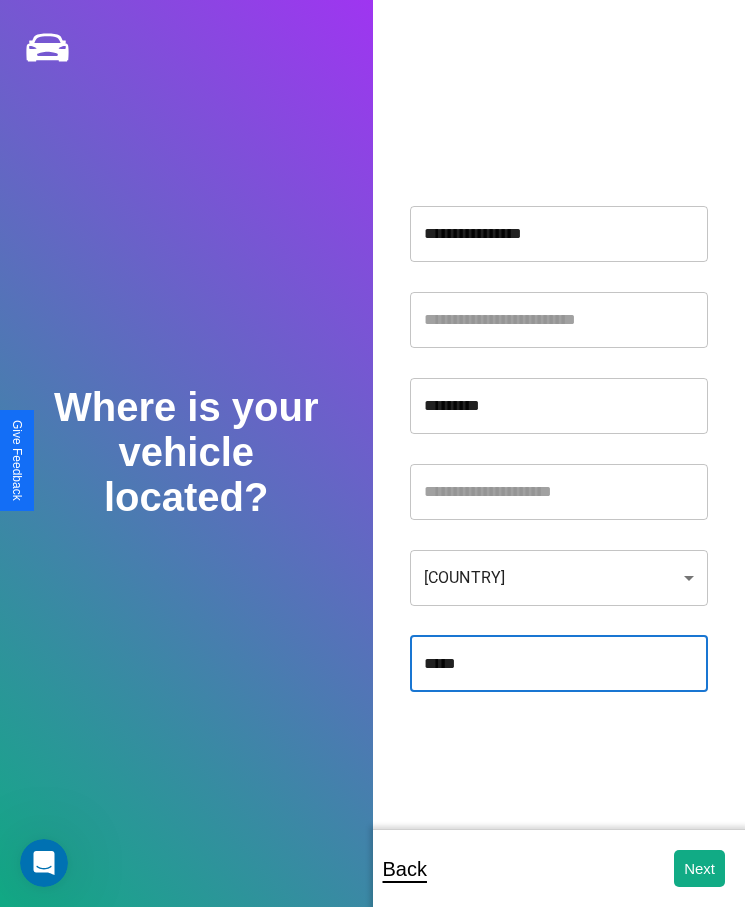 type on "*****" 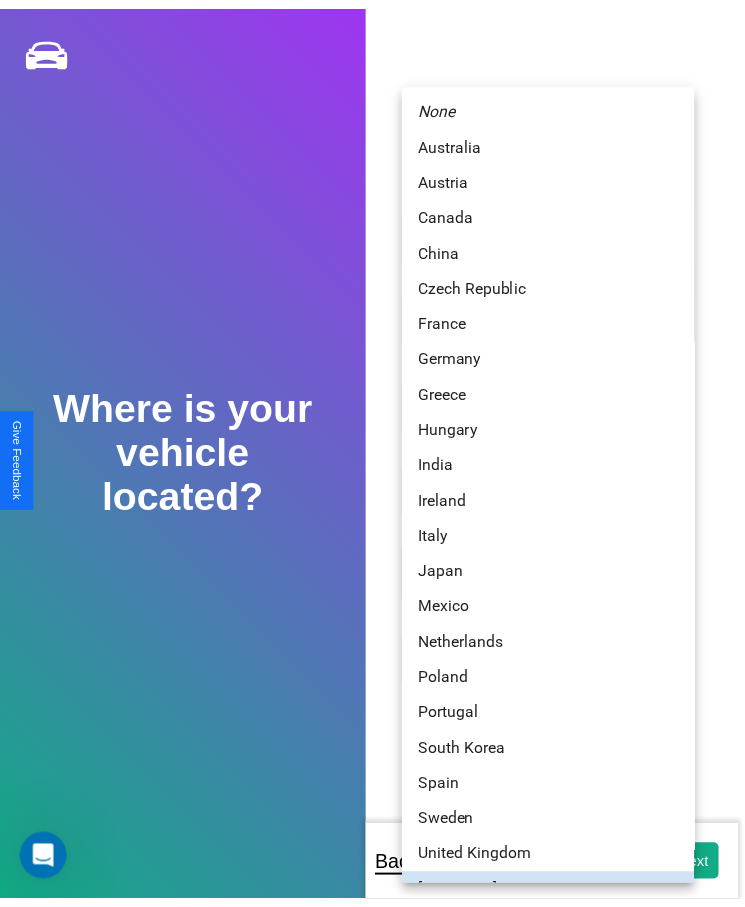 scroll, scrollTop: 25, scrollLeft: 0, axis: vertical 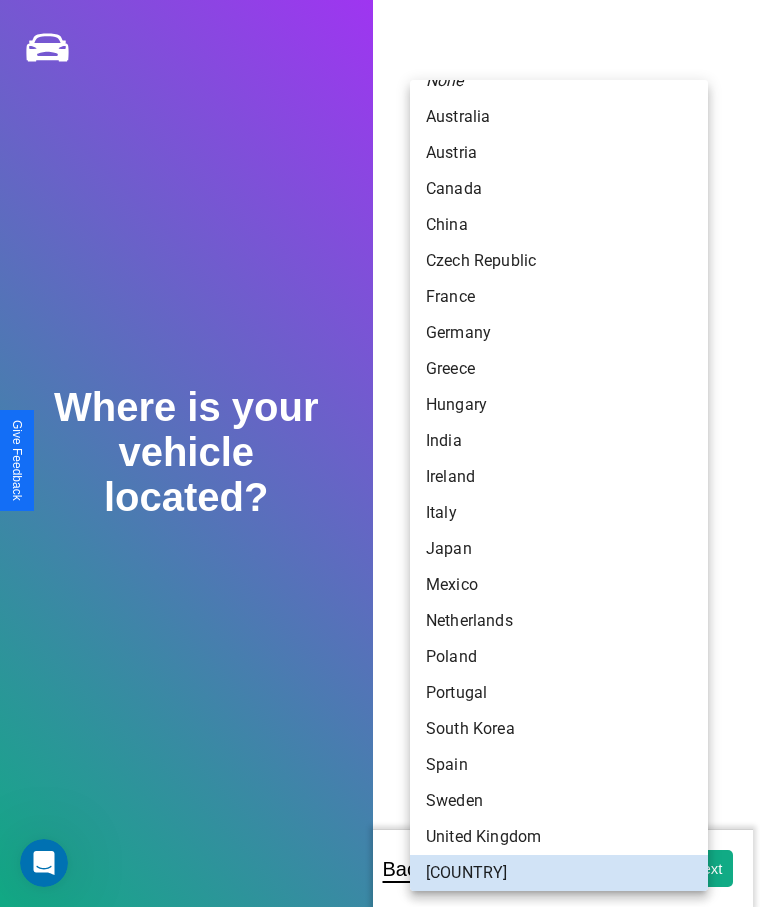click on "Sweden" at bounding box center [559, 801] 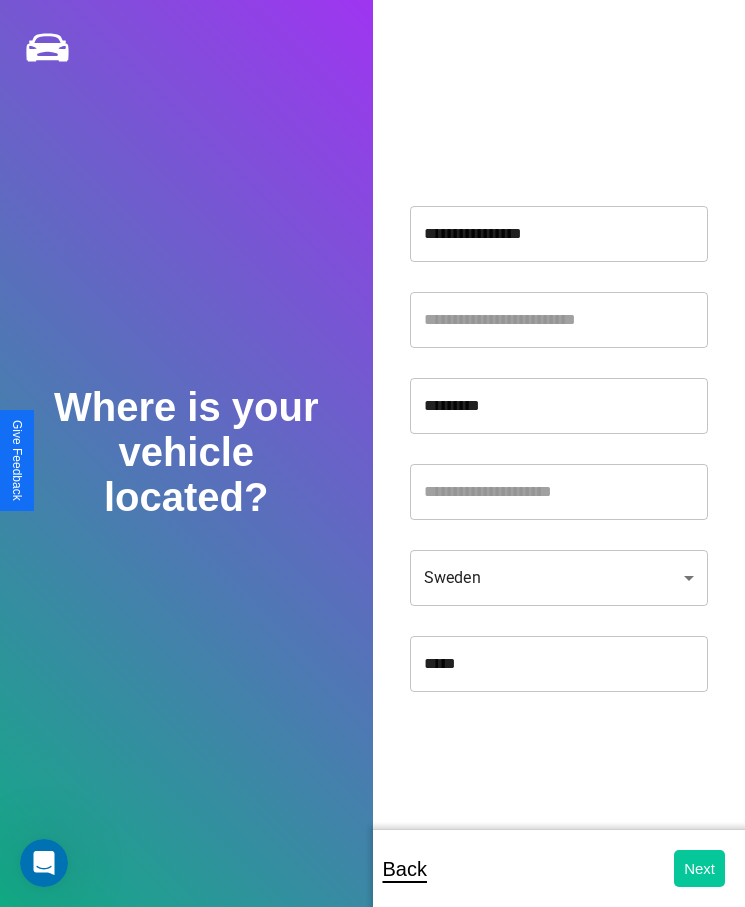 click on "Next" at bounding box center [699, 868] 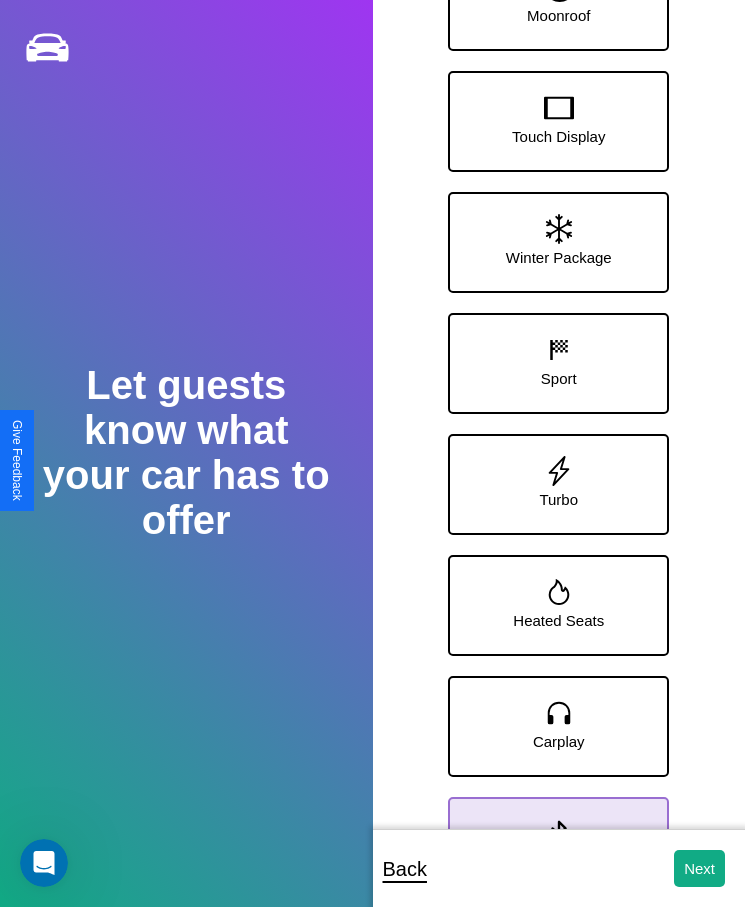 click 